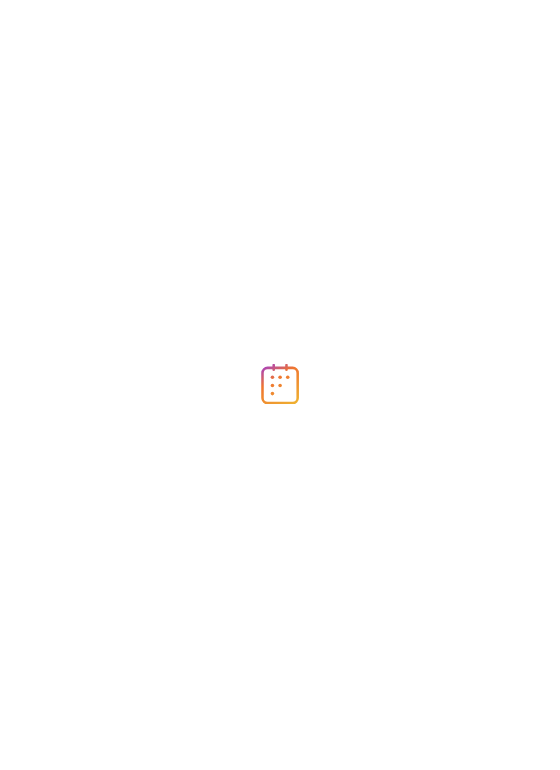 scroll, scrollTop: 0, scrollLeft: 0, axis: both 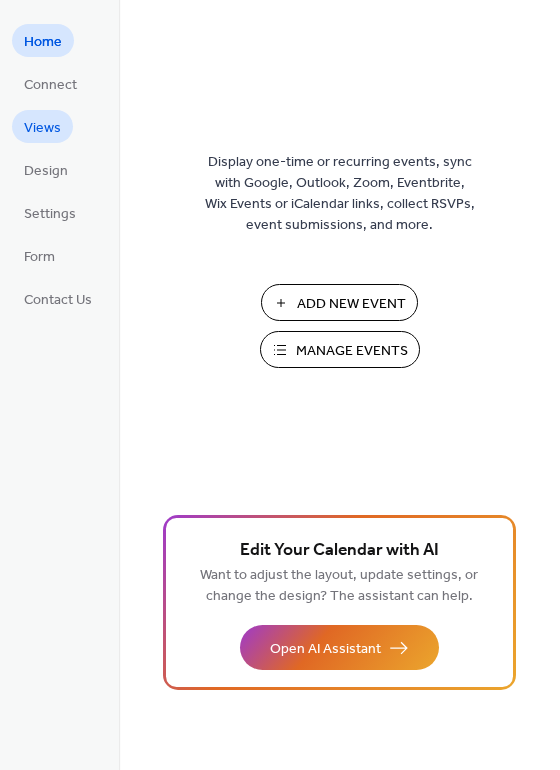 click on "Views" at bounding box center (42, 128) 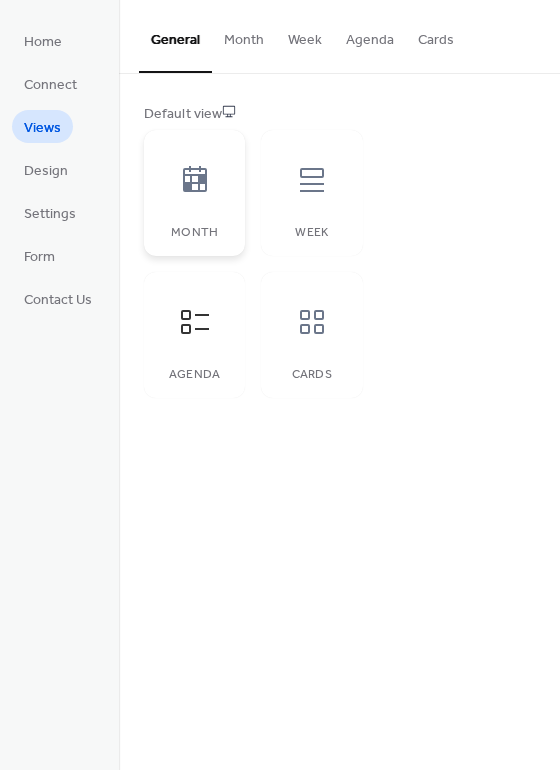 click at bounding box center [195, 180] 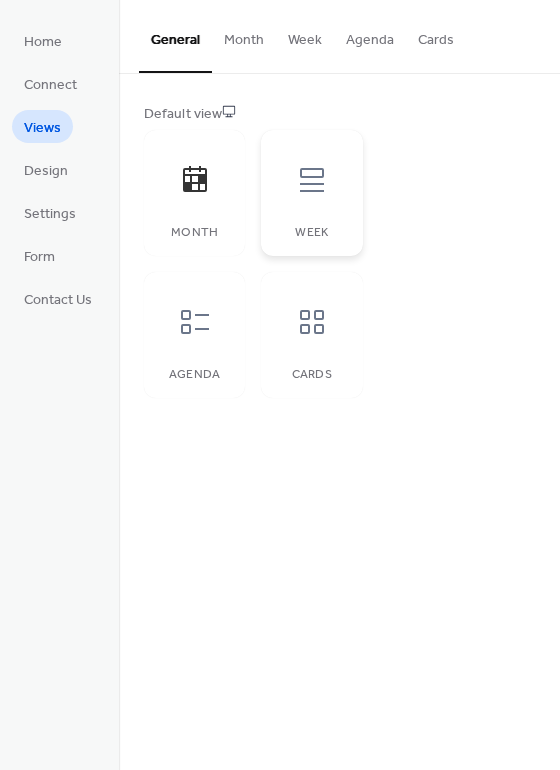 click at bounding box center (312, 180) 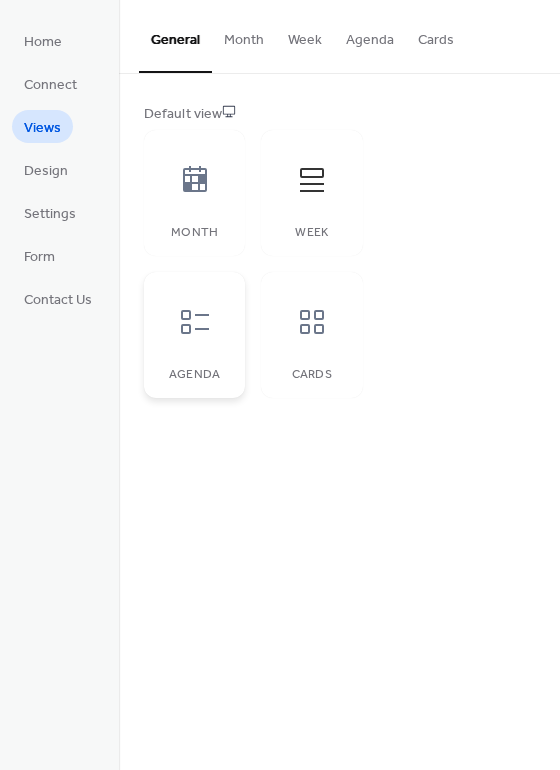 click 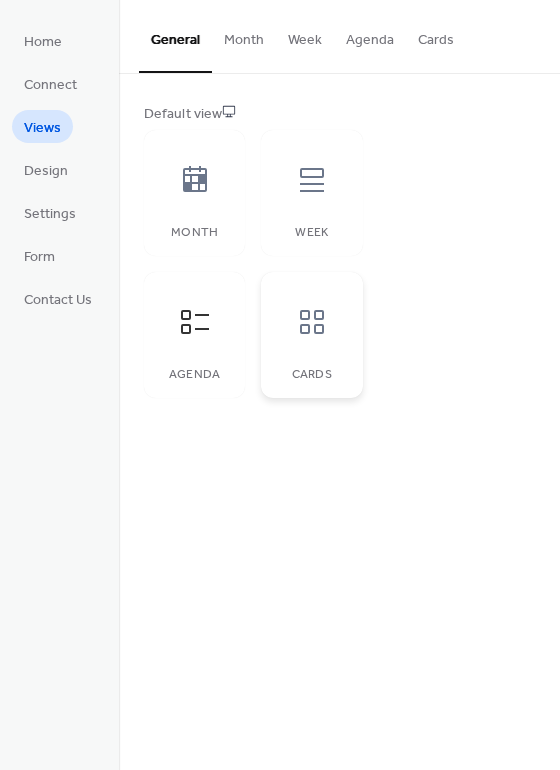 click on "Cards" at bounding box center [311, 335] 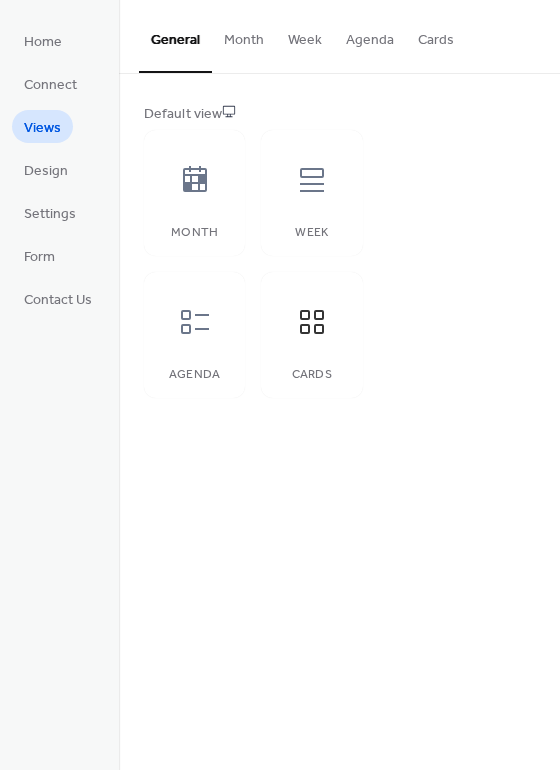 click on "Default view" at bounding box center (337, 114) 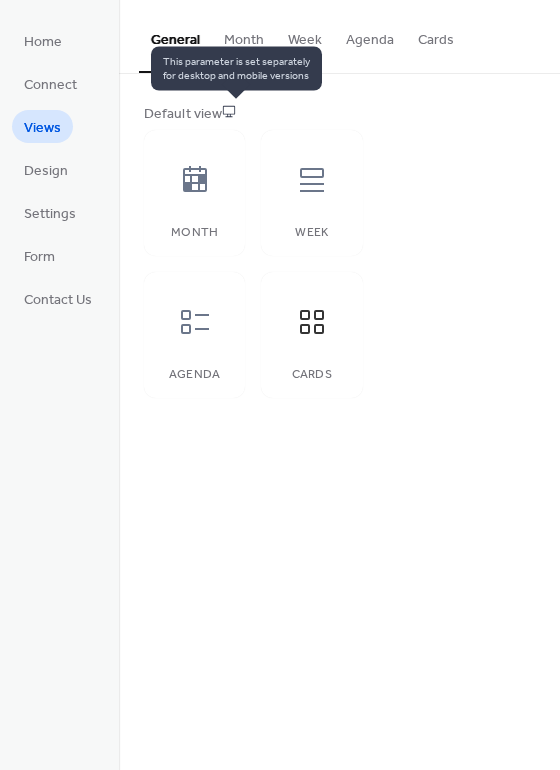 click 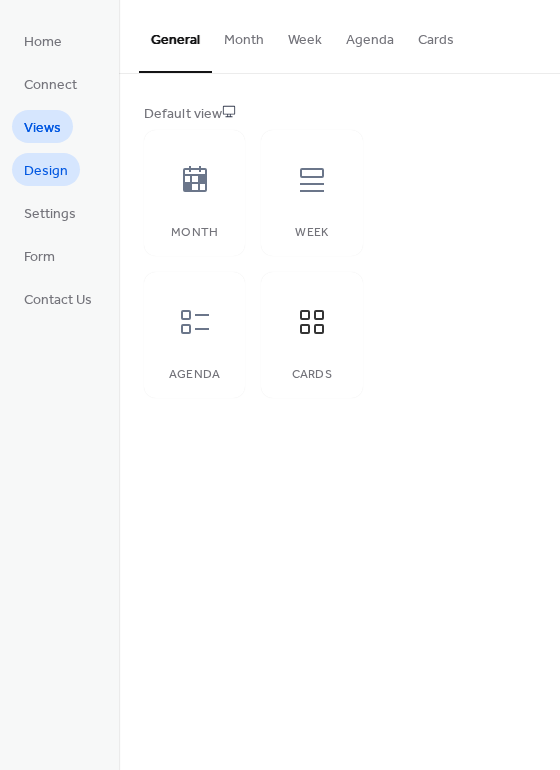 click on "Design" at bounding box center (46, 171) 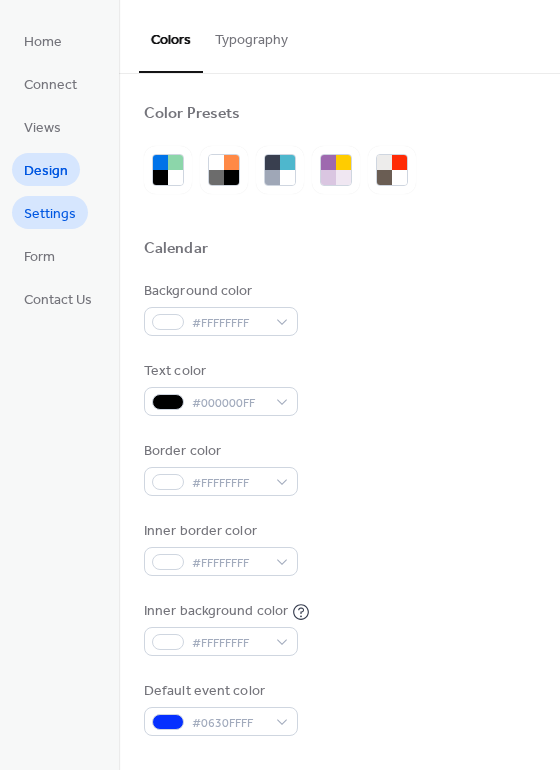 click on "Settings" at bounding box center [50, 212] 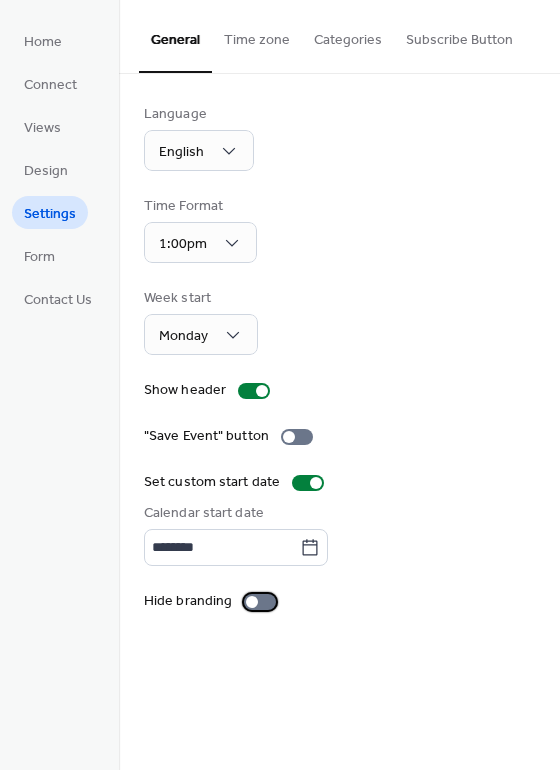 click at bounding box center [252, 602] 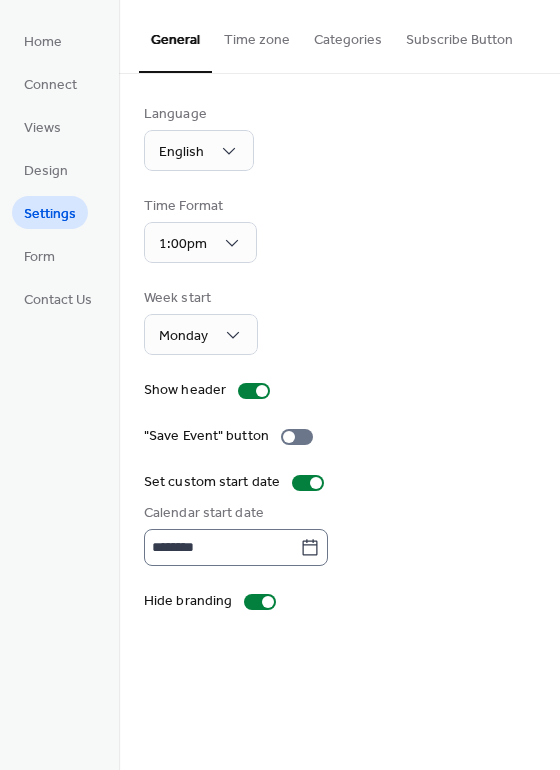 click 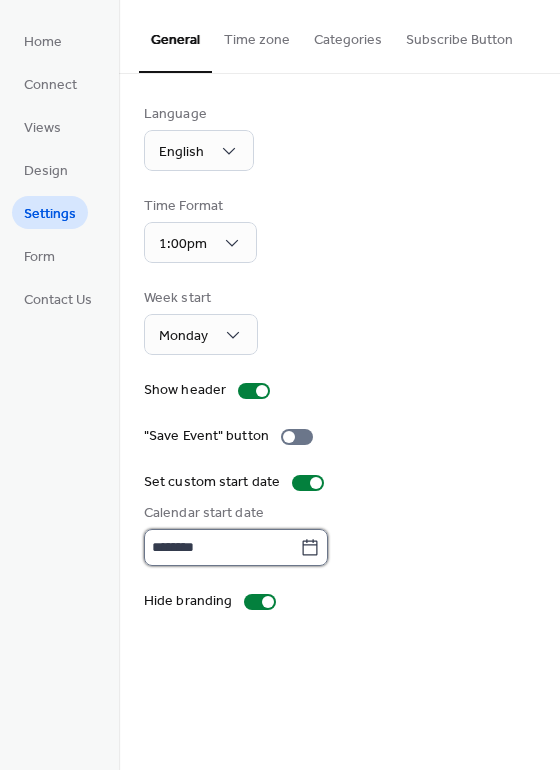 click on "********" at bounding box center (222, 547) 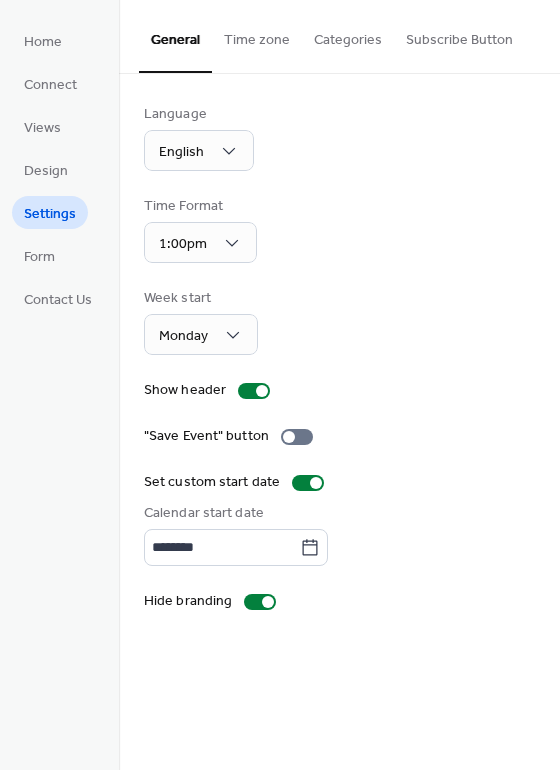 click on "********" at bounding box center (339, 547) 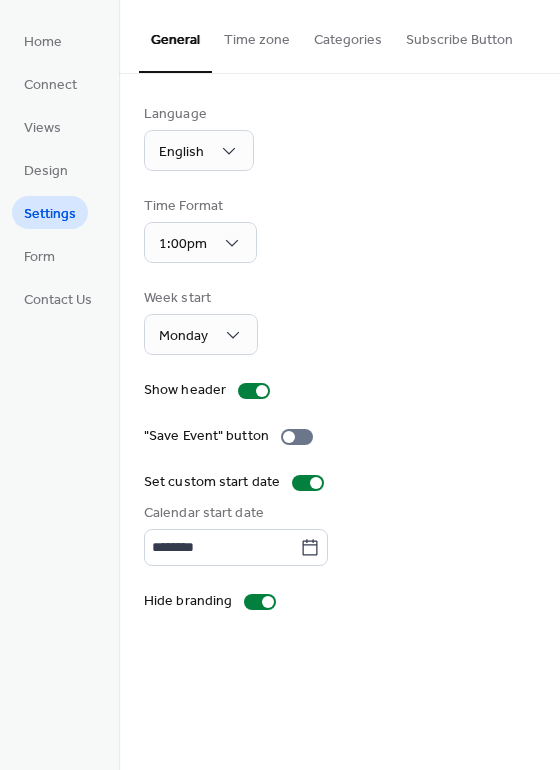 click on "Time zone" at bounding box center (257, 35) 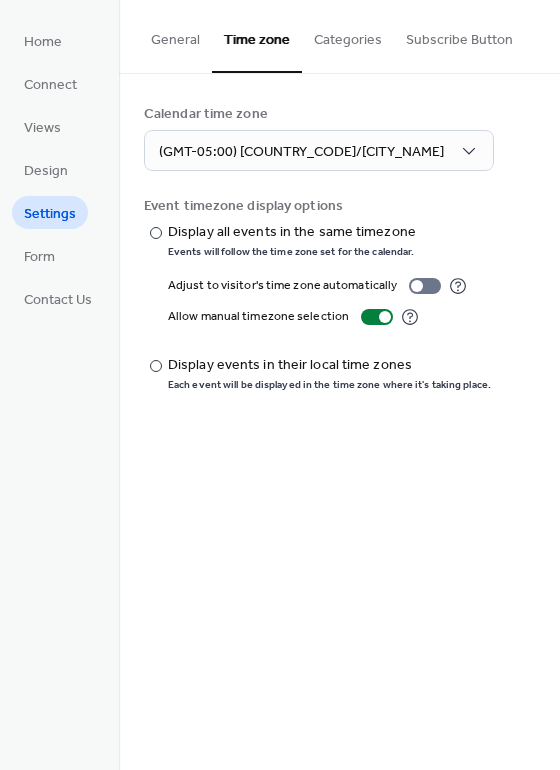 click on "Categories" at bounding box center (348, 35) 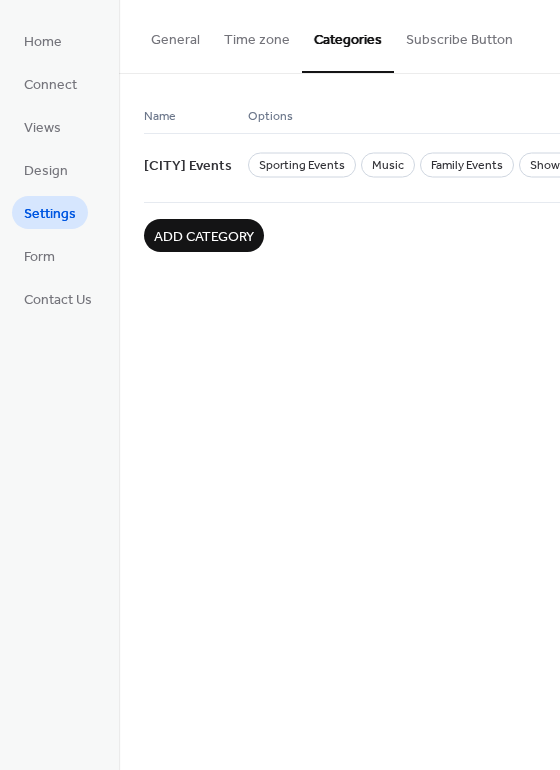 click on "Subscribe Button" at bounding box center (459, 35) 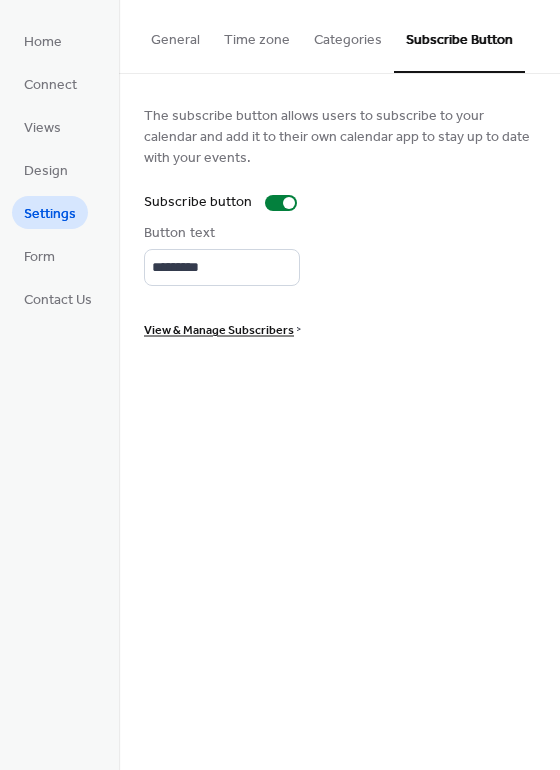 click on "The subscribe button allows users to subscribe to your calendar and add it to their own calendar app to stay up to date with your events. Subscribe button Button text ********* View & Manage Subscribers    >" at bounding box center (339, 221) 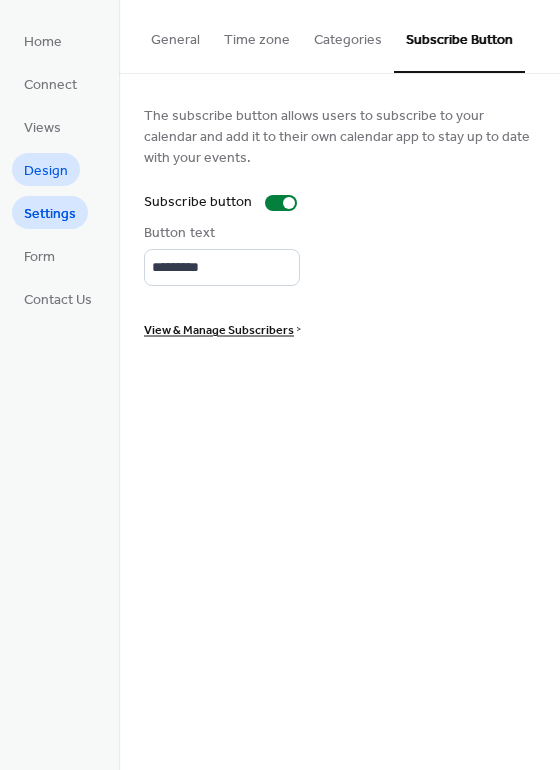 click on "Design" at bounding box center [46, 171] 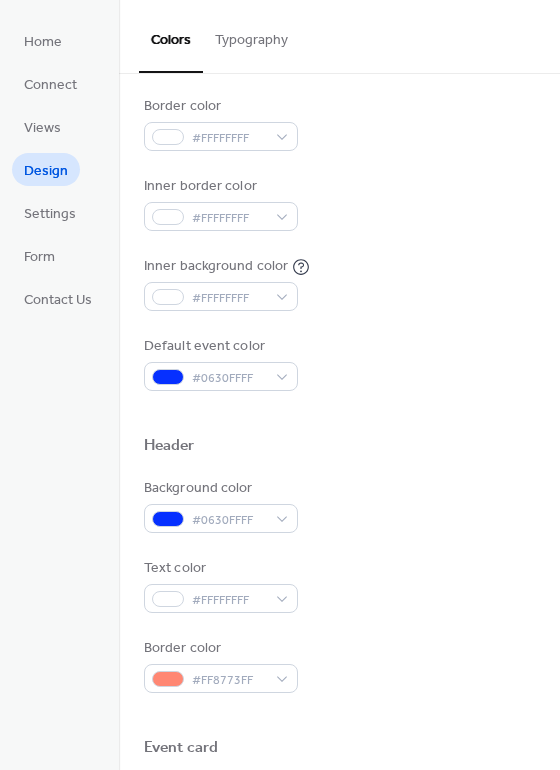 scroll, scrollTop: 777, scrollLeft: 0, axis: vertical 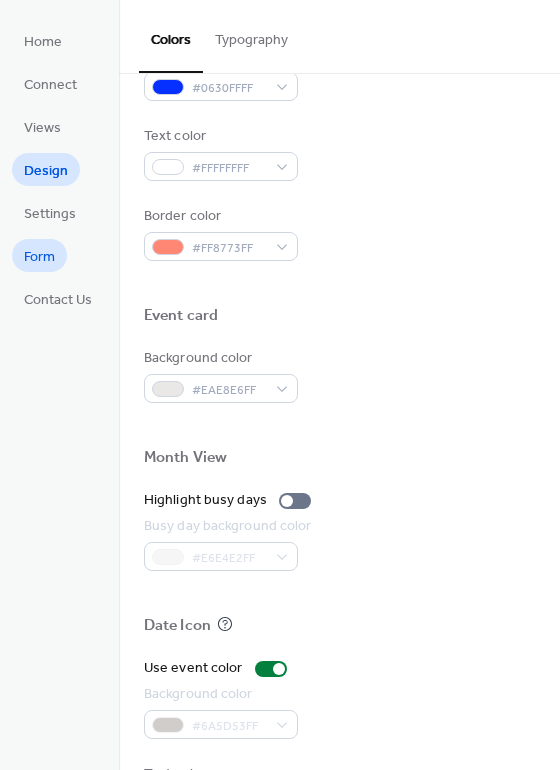click on "Form" at bounding box center [39, 257] 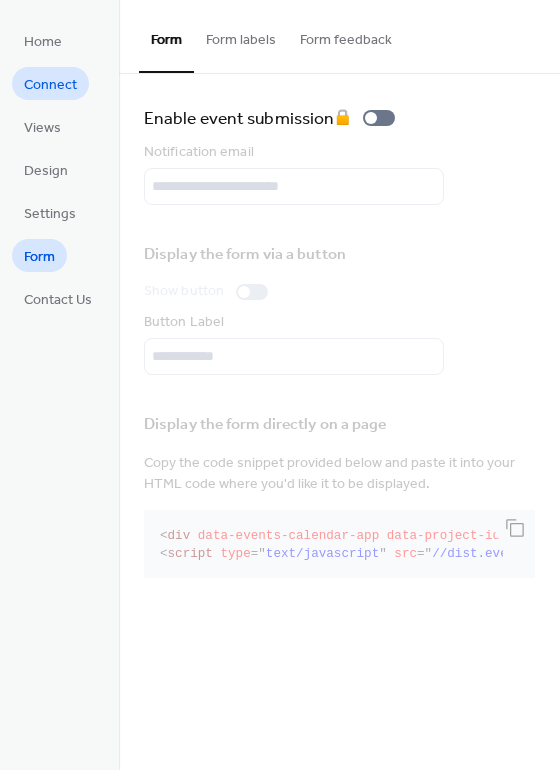 click on "Connect" at bounding box center (50, 85) 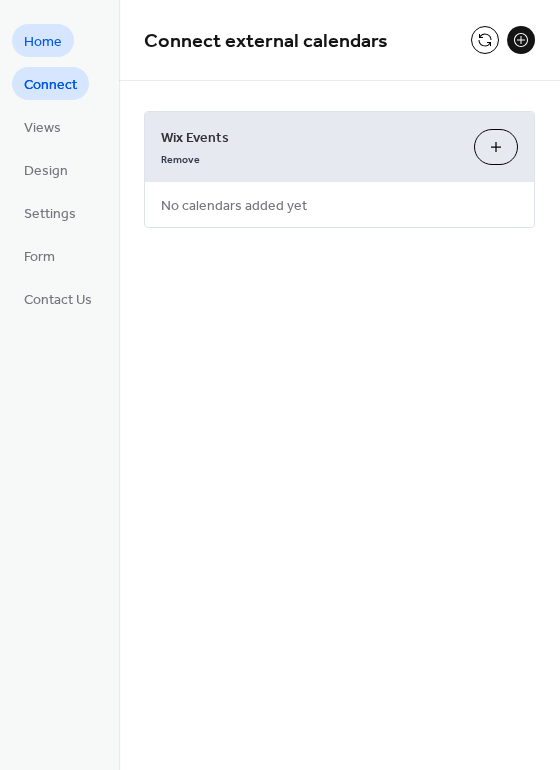 click on "Home" at bounding box center [43, 42] 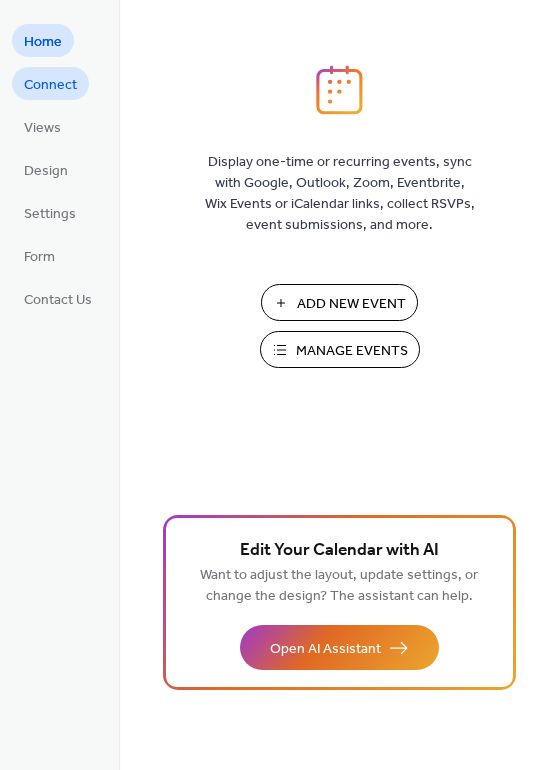click on "Connect" at bounding box center (50, 85) 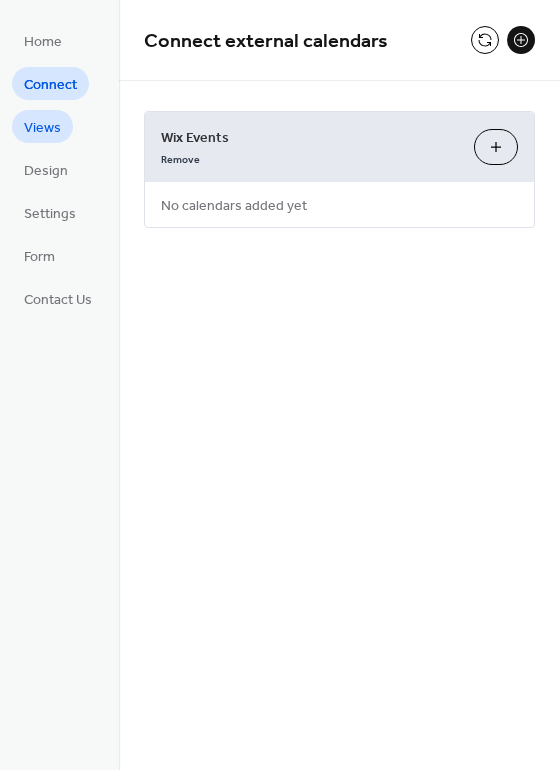 click on "Views" at bounding box center (42, 128) 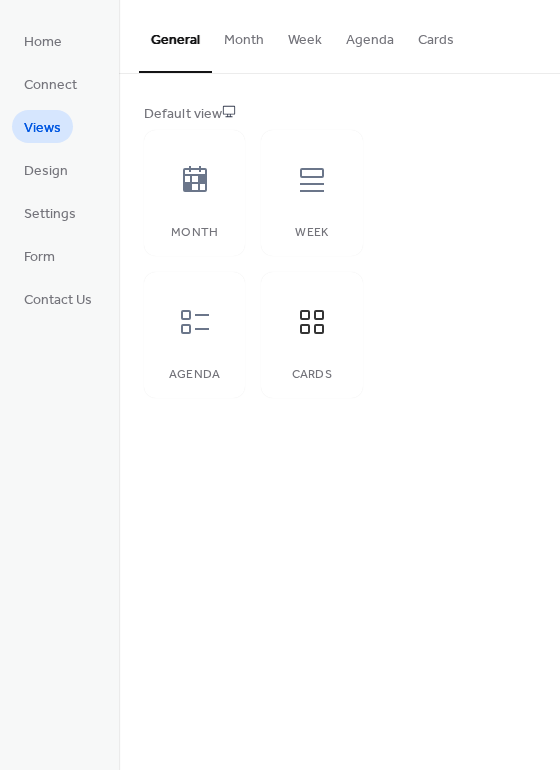 click on "Cards" at bounding box center [436, 35] 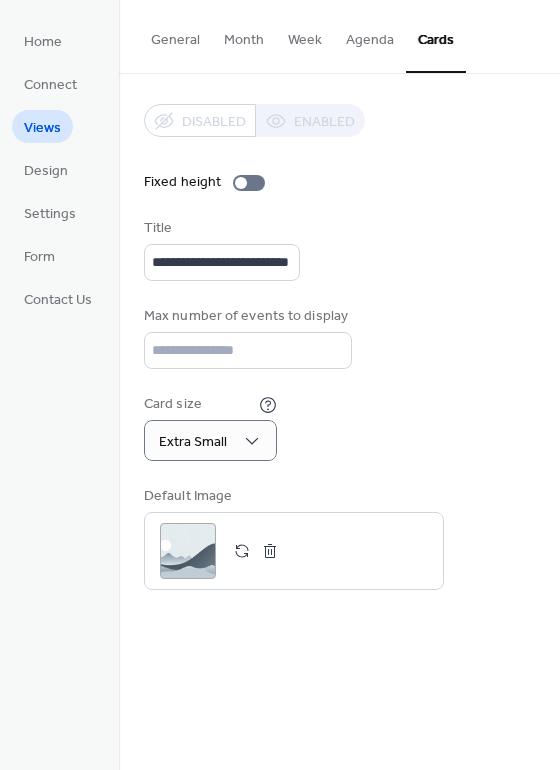 click on "Card size Extra Small" at bounding box center (339, 427) 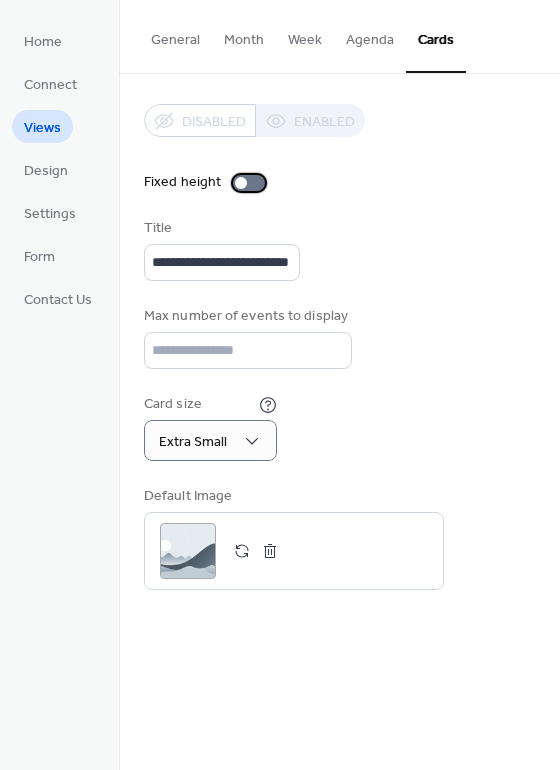 click at bounding box center (249, 183) 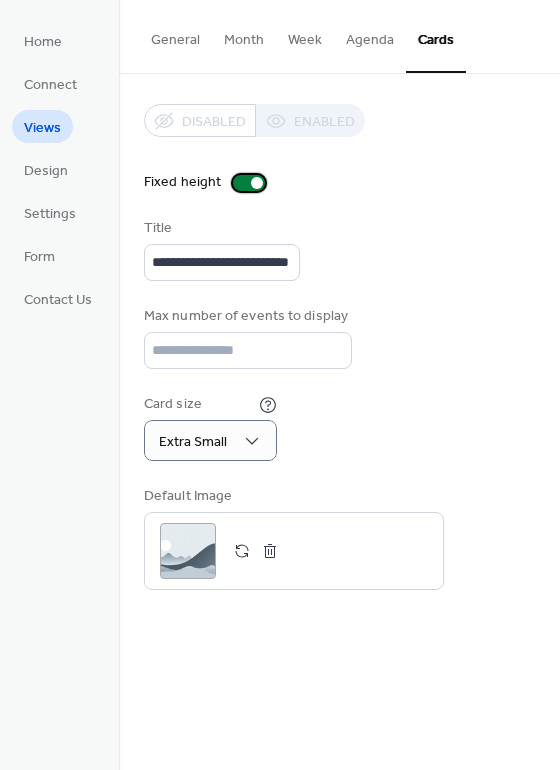 click at bounding box center [257, 183] 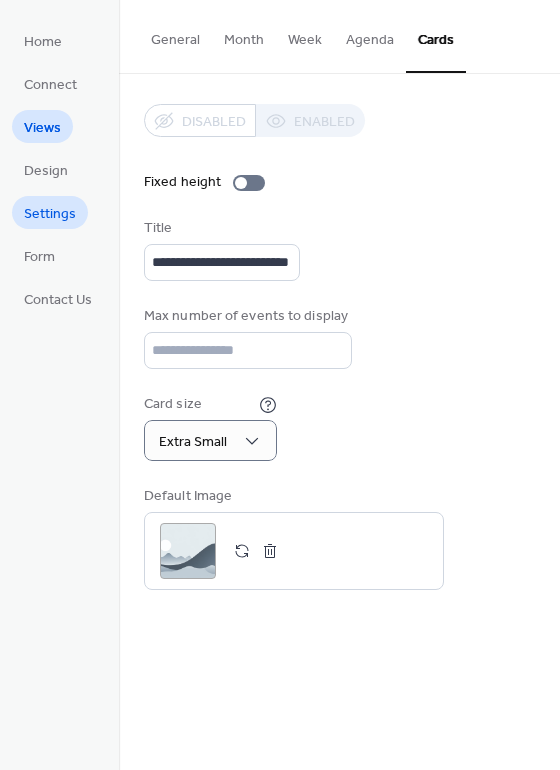 click on "Settings" at bounding box center (50, 214) 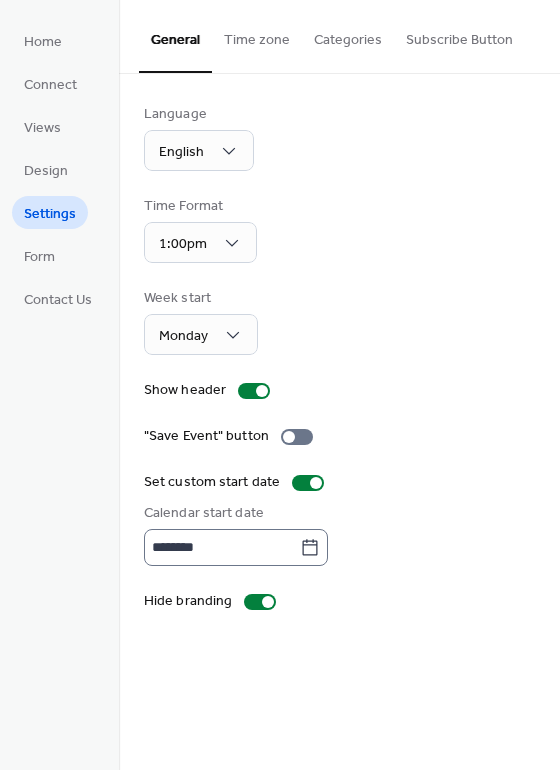 click 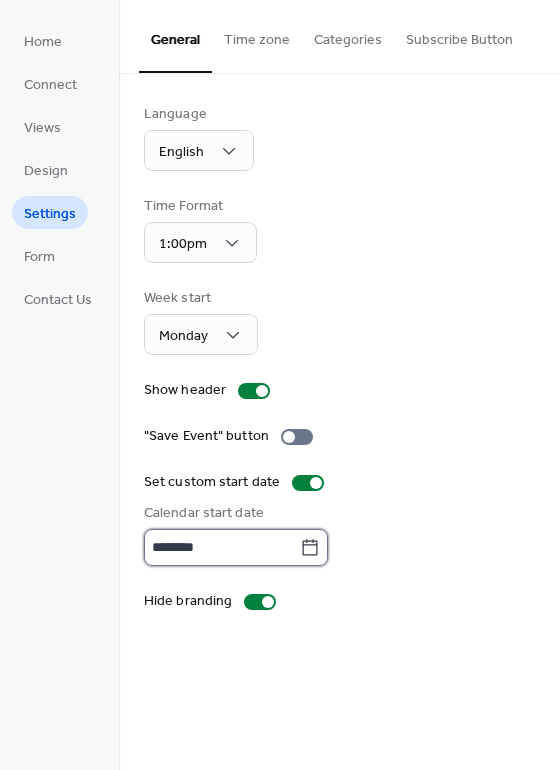 click on "********" at bounding box center (222, 547) 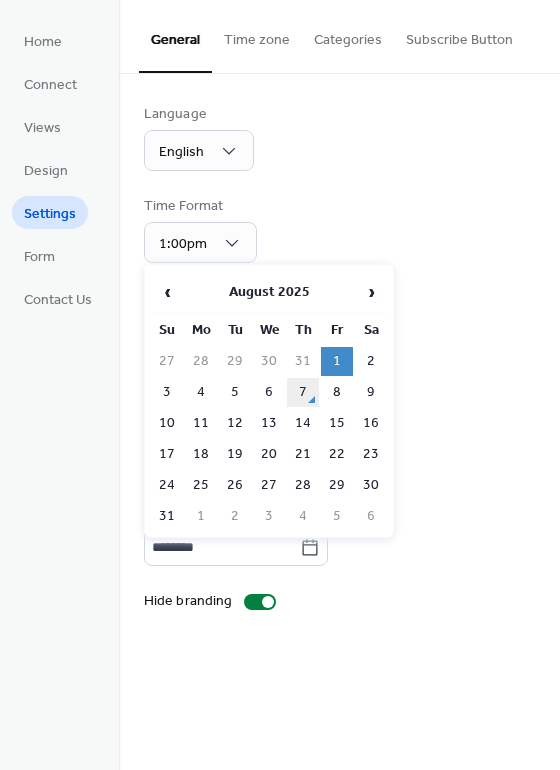click on "7" at bounding box center (303, 392) 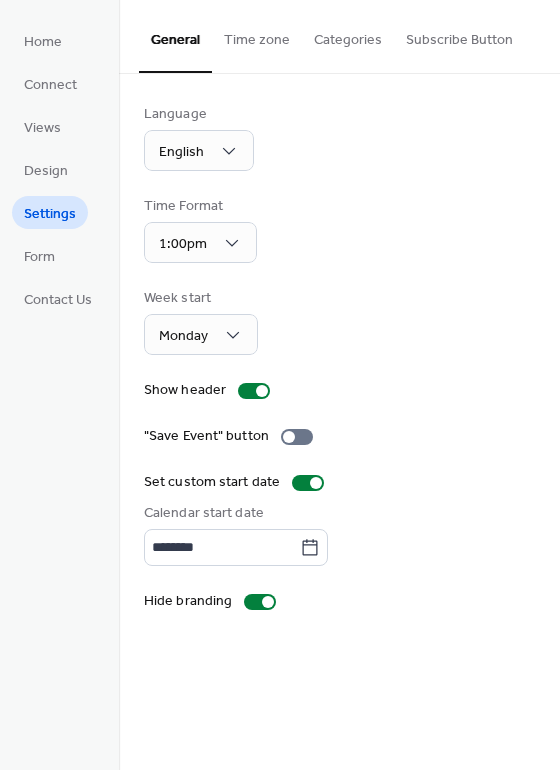 drag, startPoint x: 352, startPoint y: 404, endPoint x: 386, endPoint y: 332, distance: 79.624115 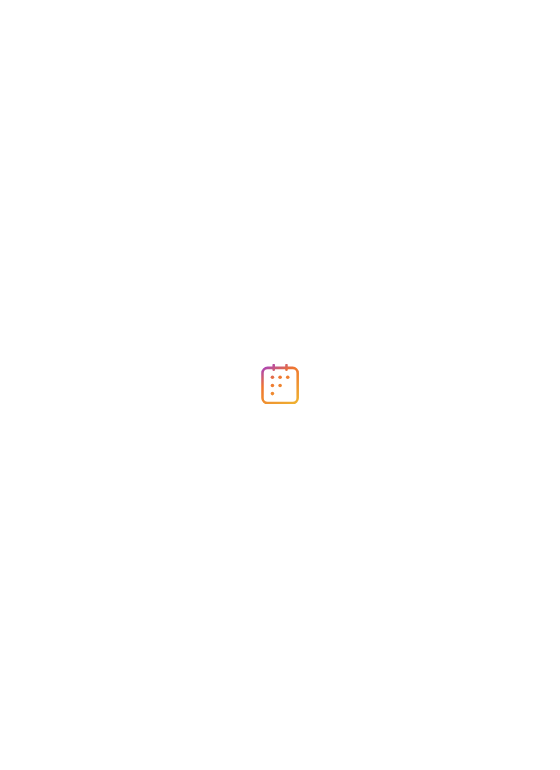 scroll, scrollTop: 0, scrollLeft: 0, axis: both 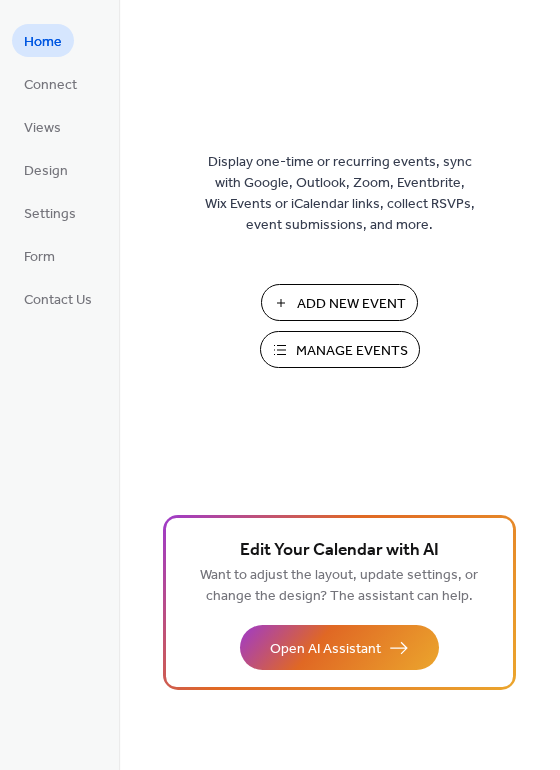 click on "Manage Events" at bounding box center (352, 351) 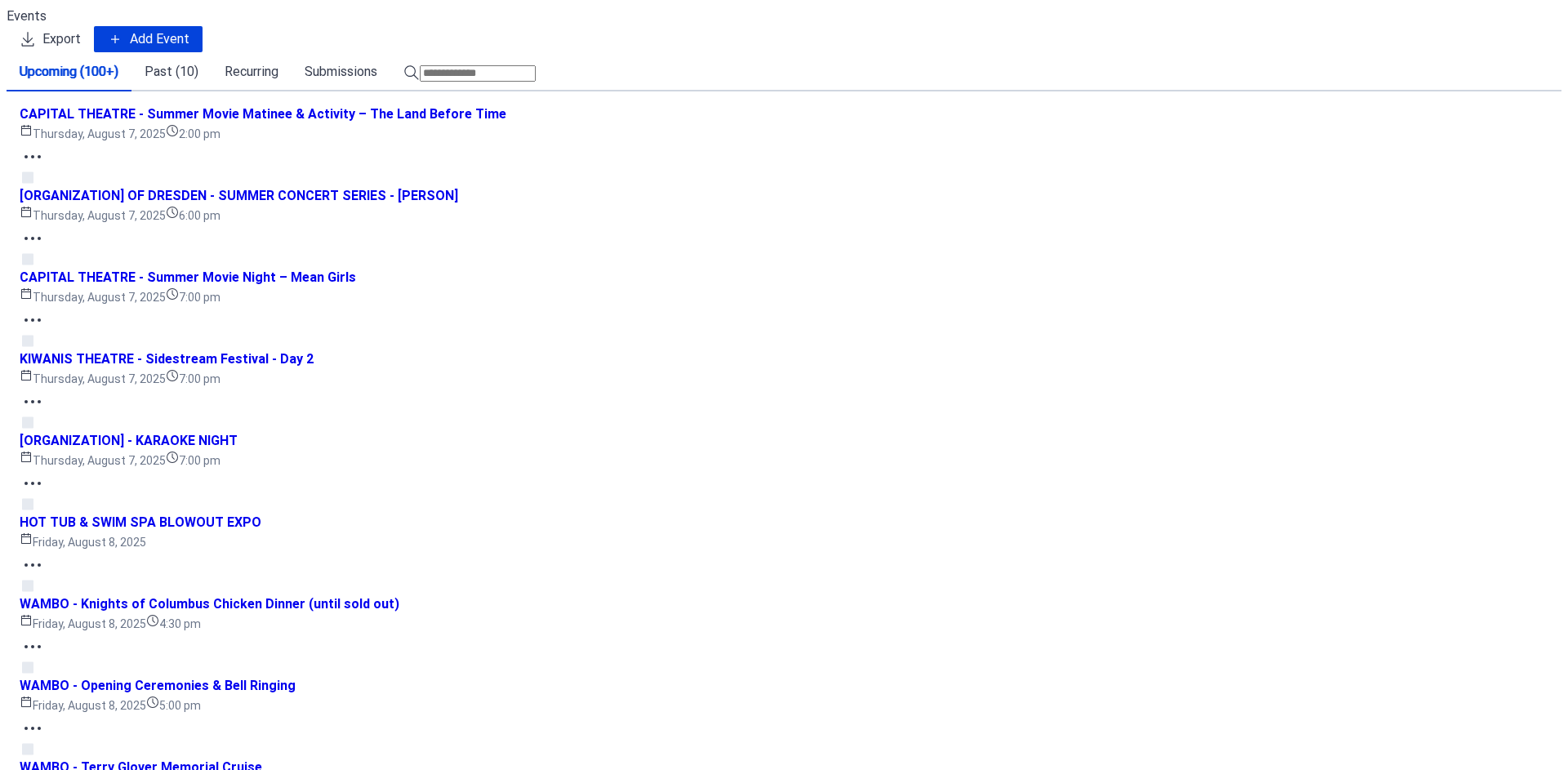 scroll, scrollTop: 0, scrollLeft: 0, axis: both 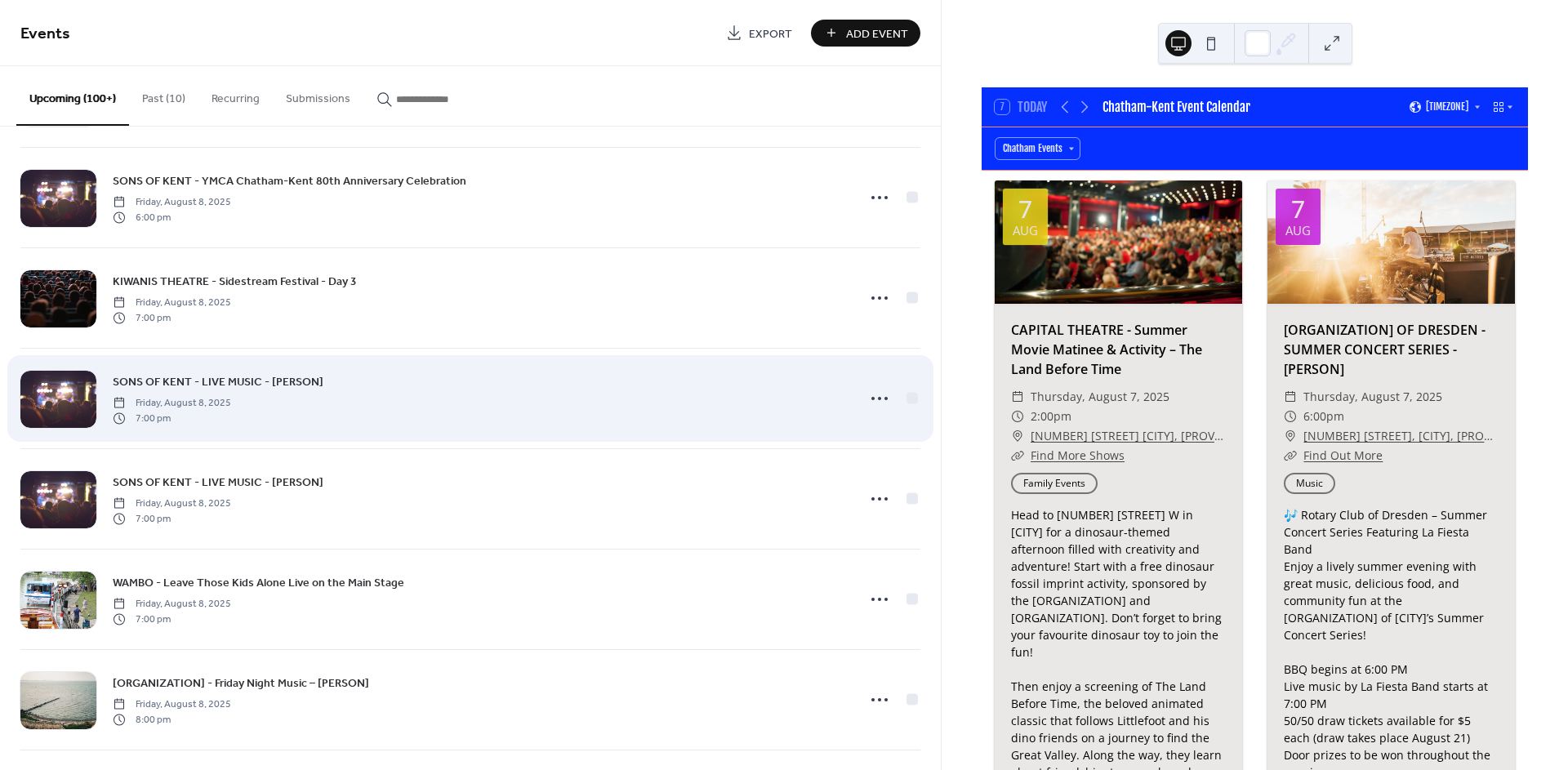 click on "SONS OF KENT - LIVE MUSIC - [PERSON] [MONTH], [DAY], [YEAR] [TIME]" at bounding box center (479, 398) 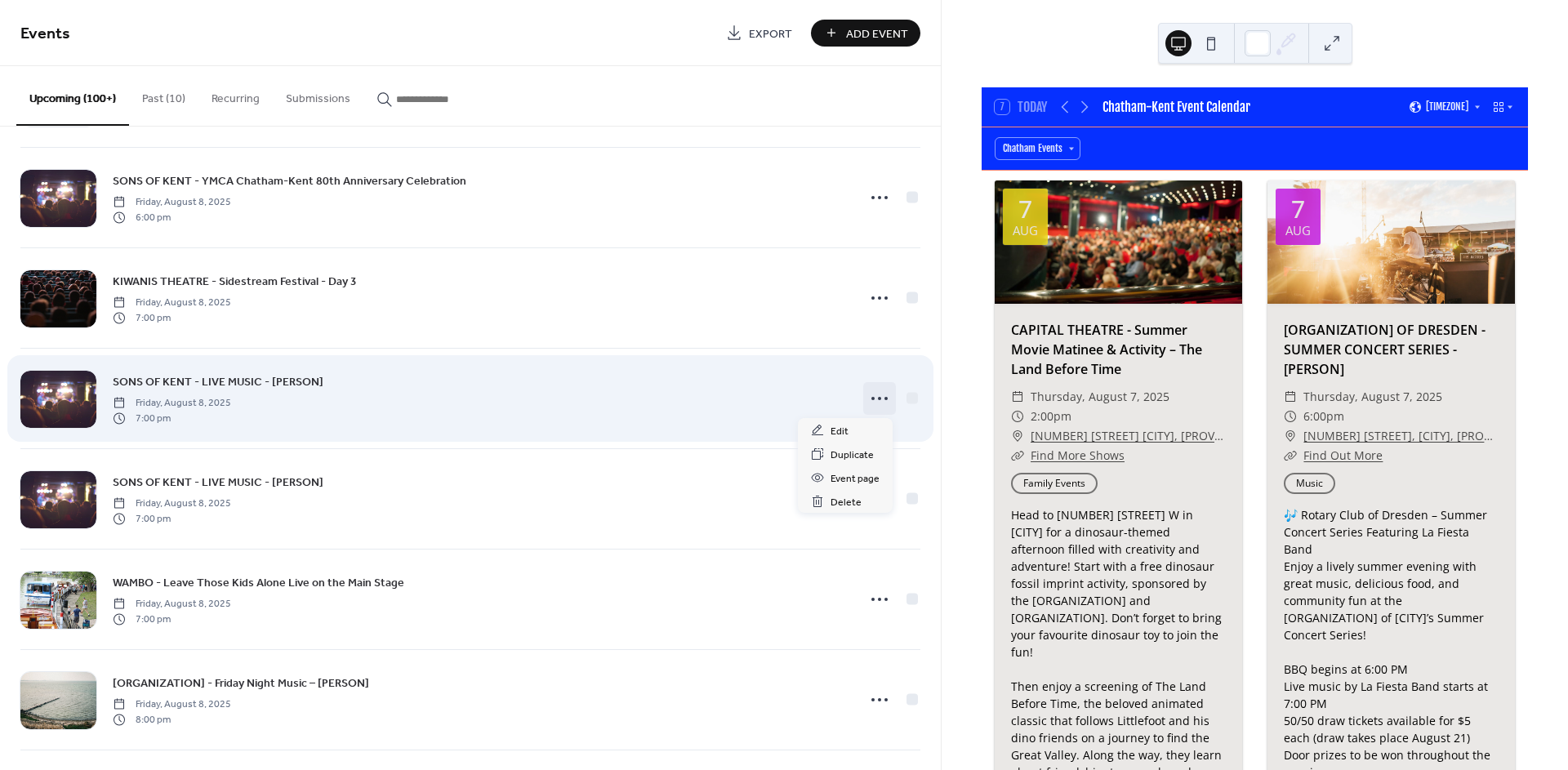 click 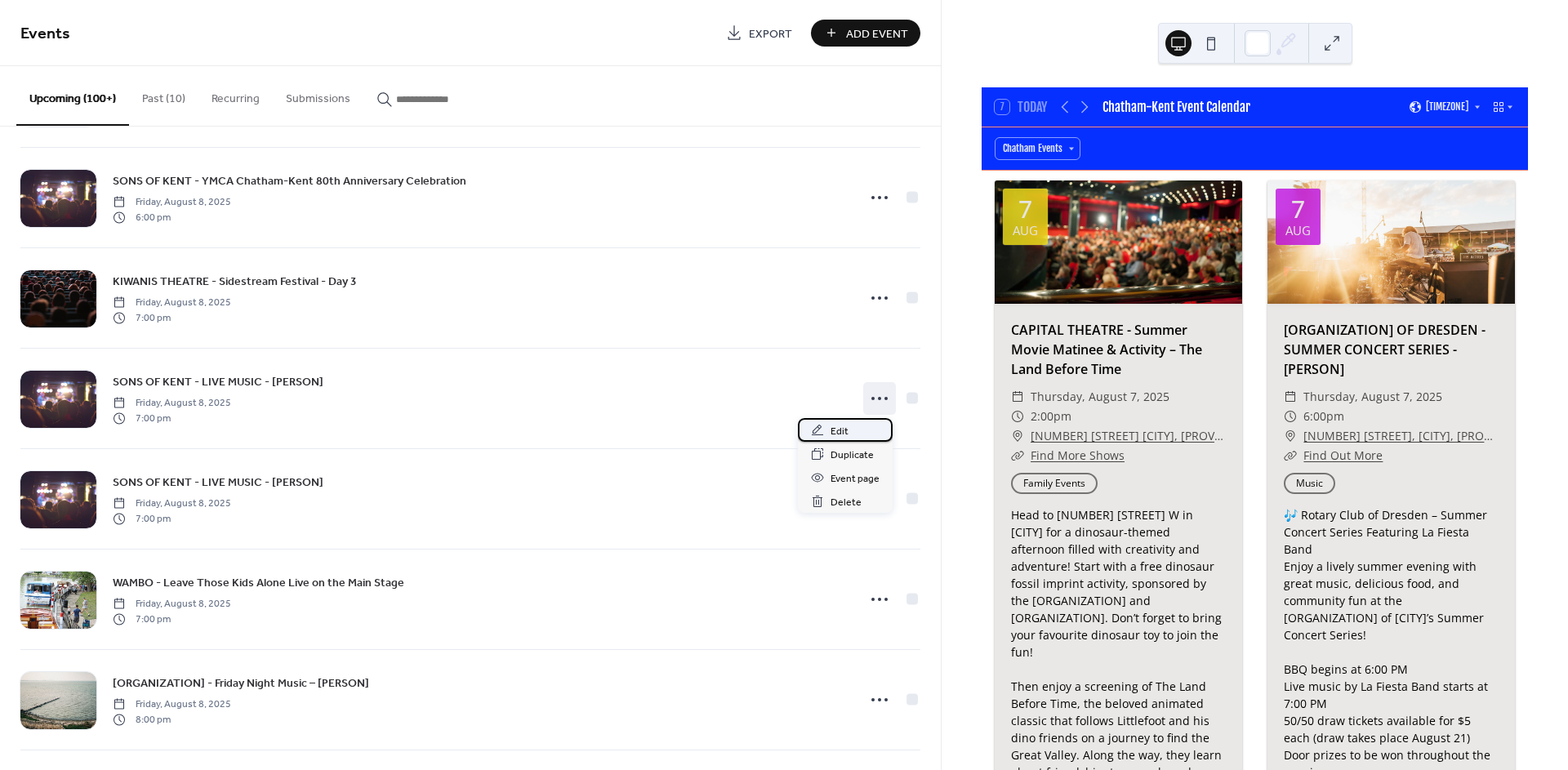 click on "Edit" at bounding box center [845, 430] 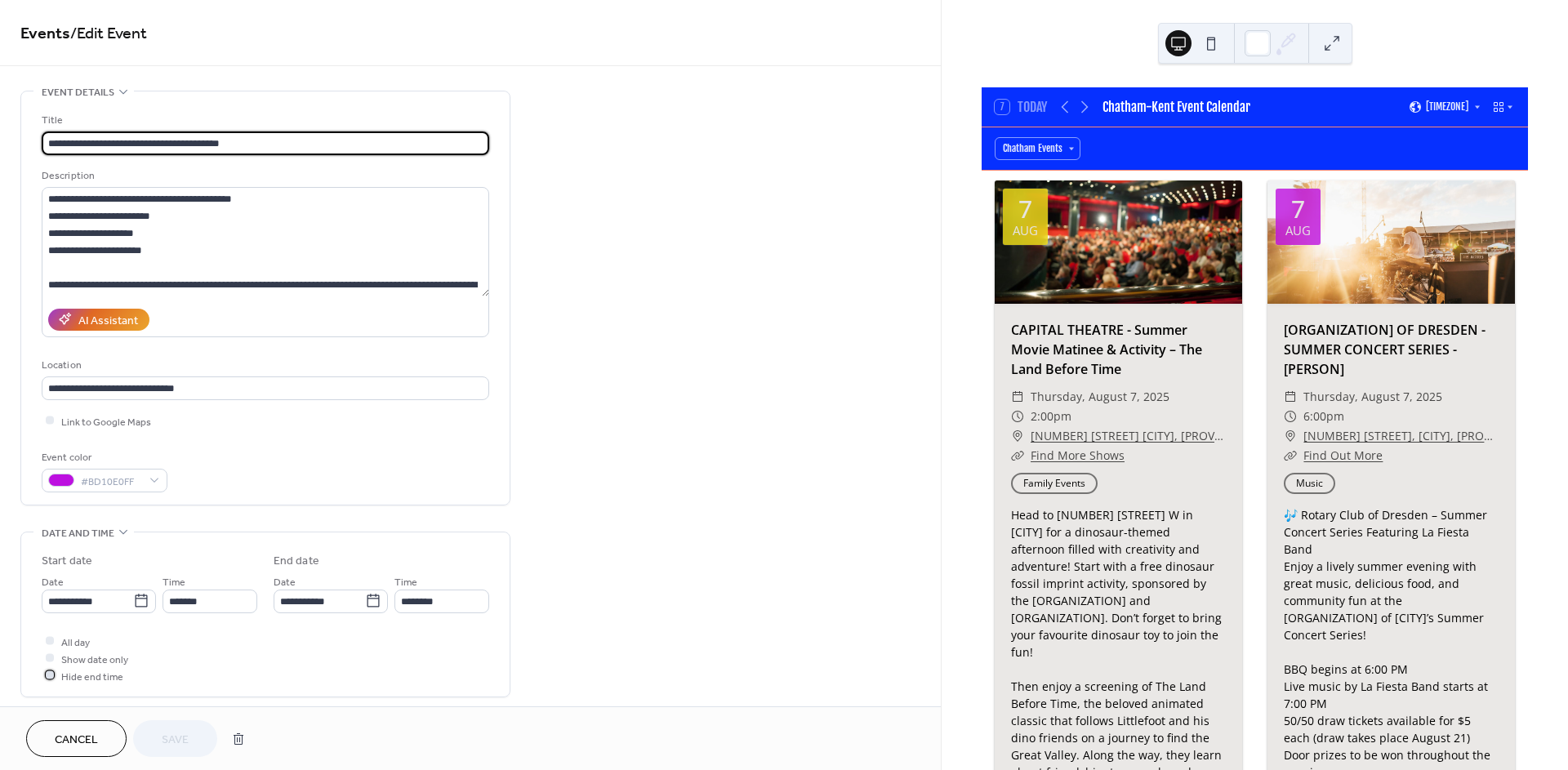 click on "Hide end time" at bounding box center [92, 676] 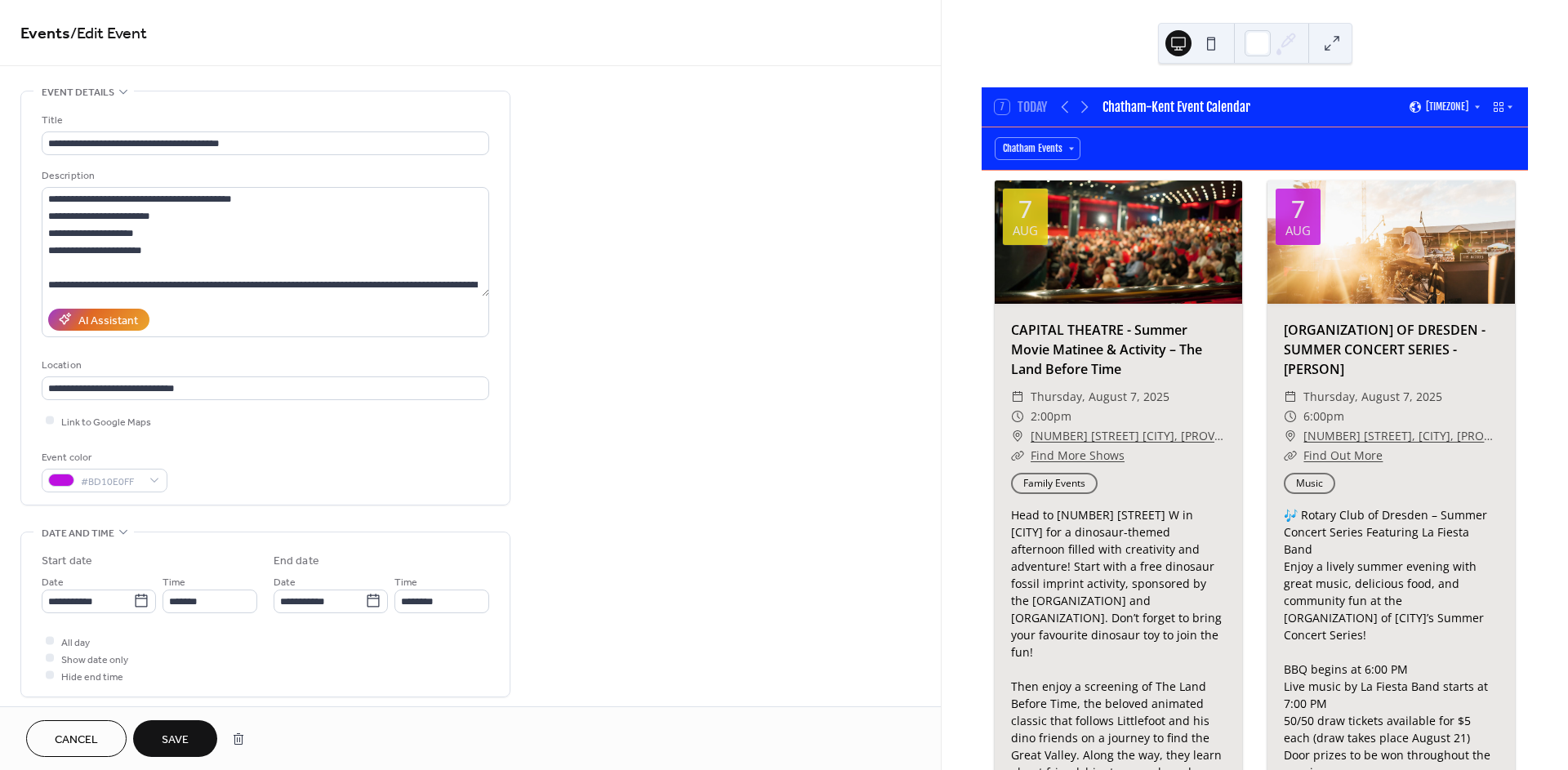 click on "Save" at bounding box center [175, 738] 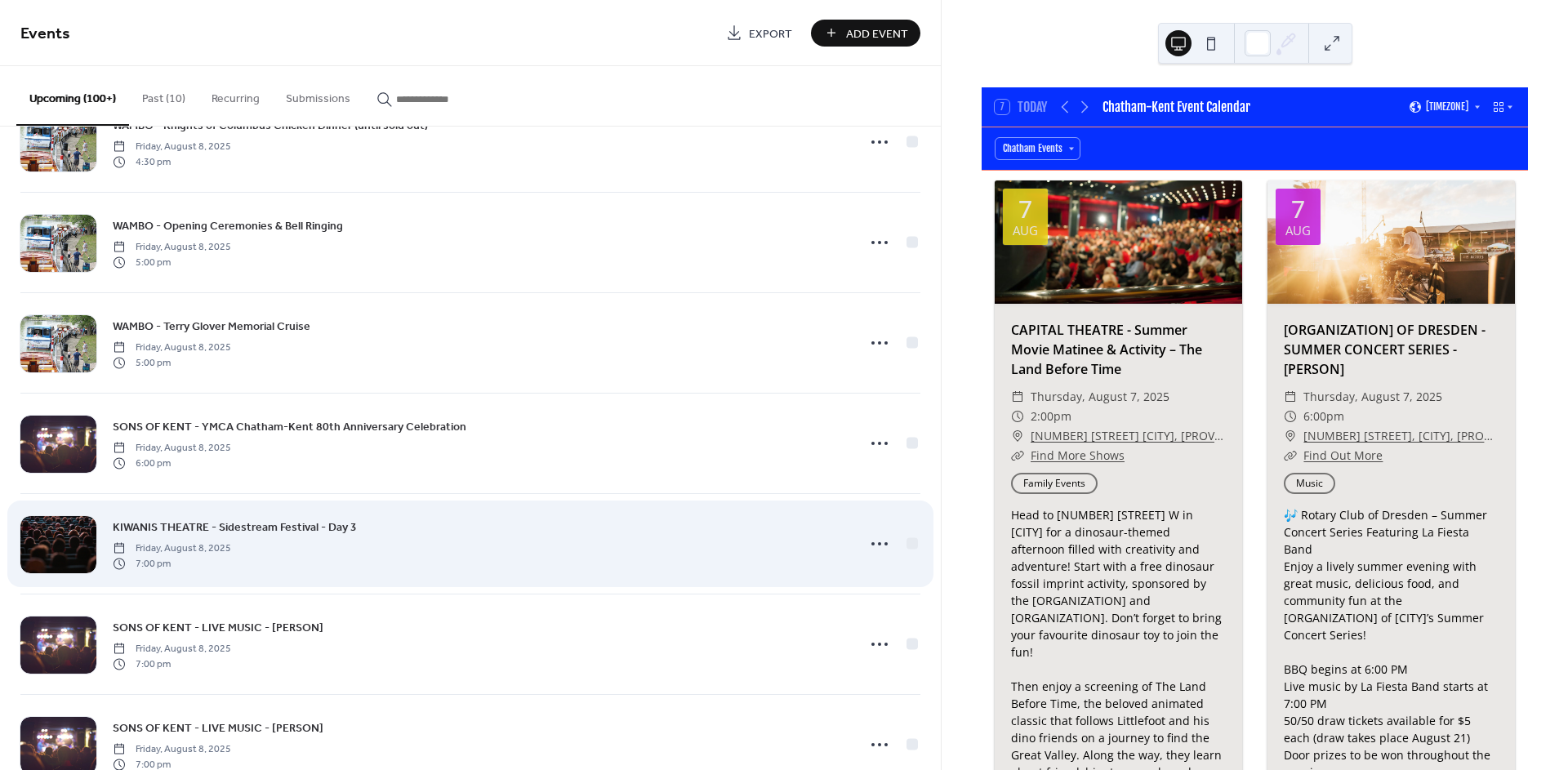 scroll, scrollTop: 725, scrollLeft: 0, axis: vertical 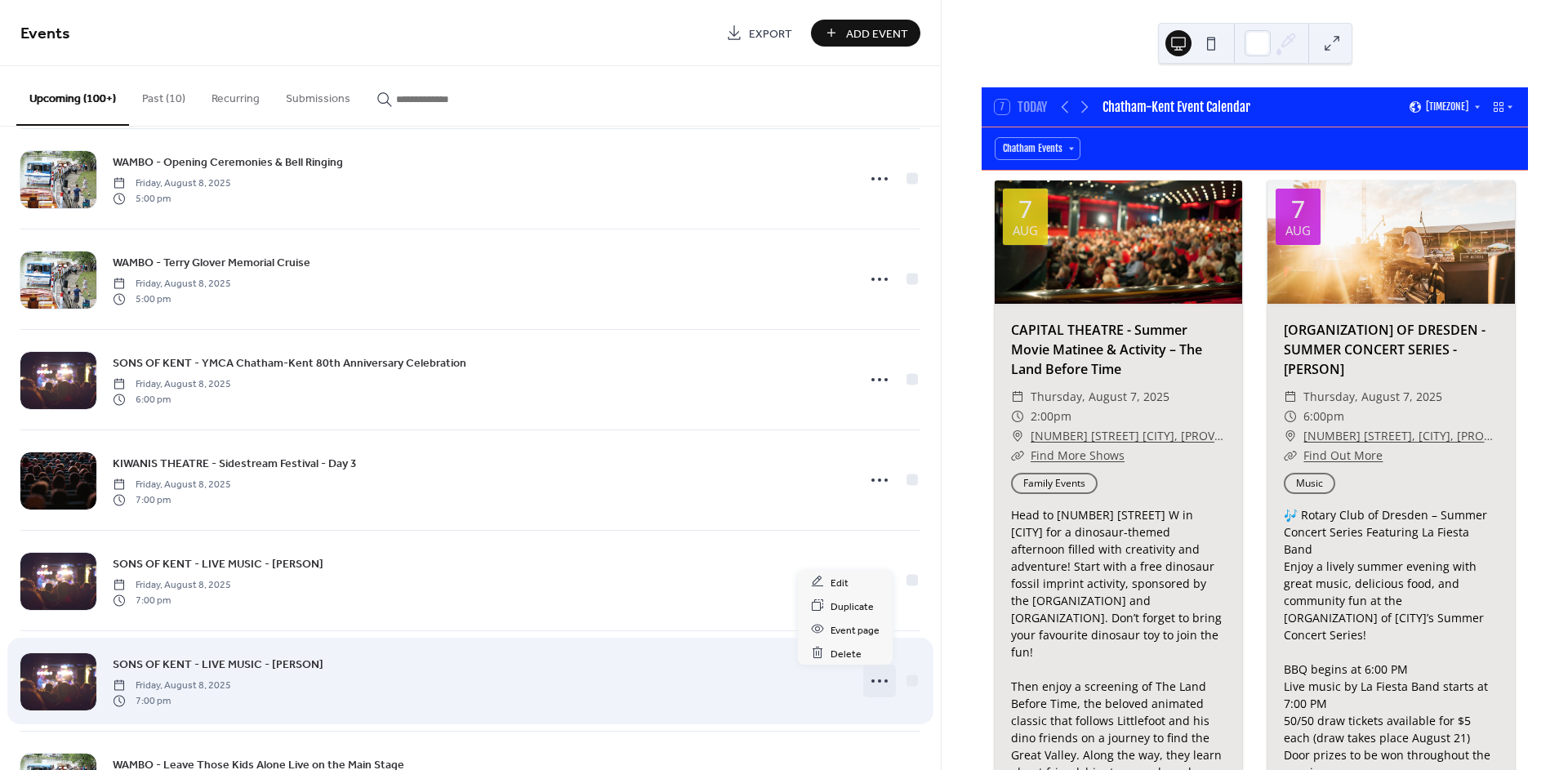click 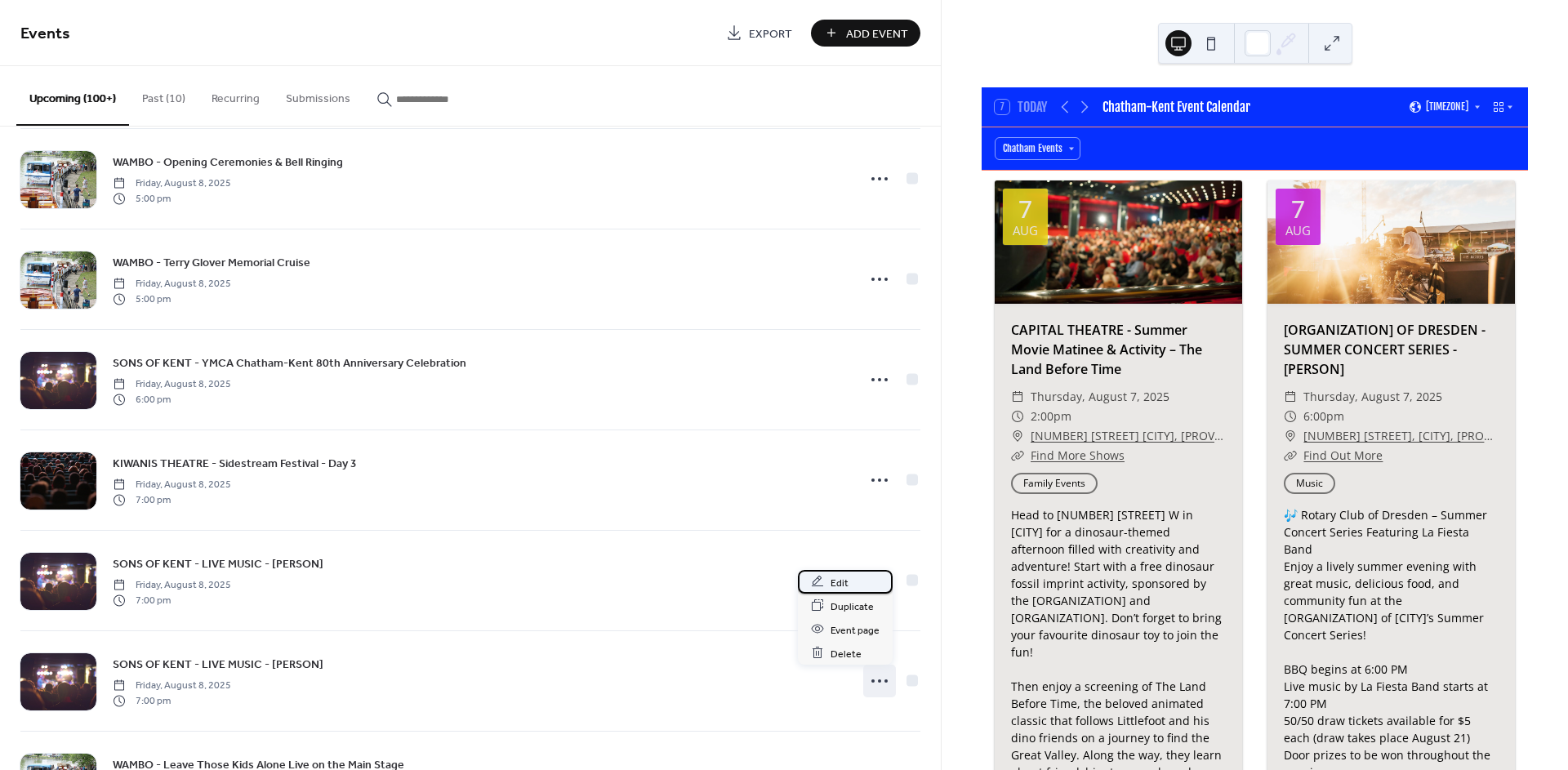 click on "Edit" at bounding box center (845, 581) 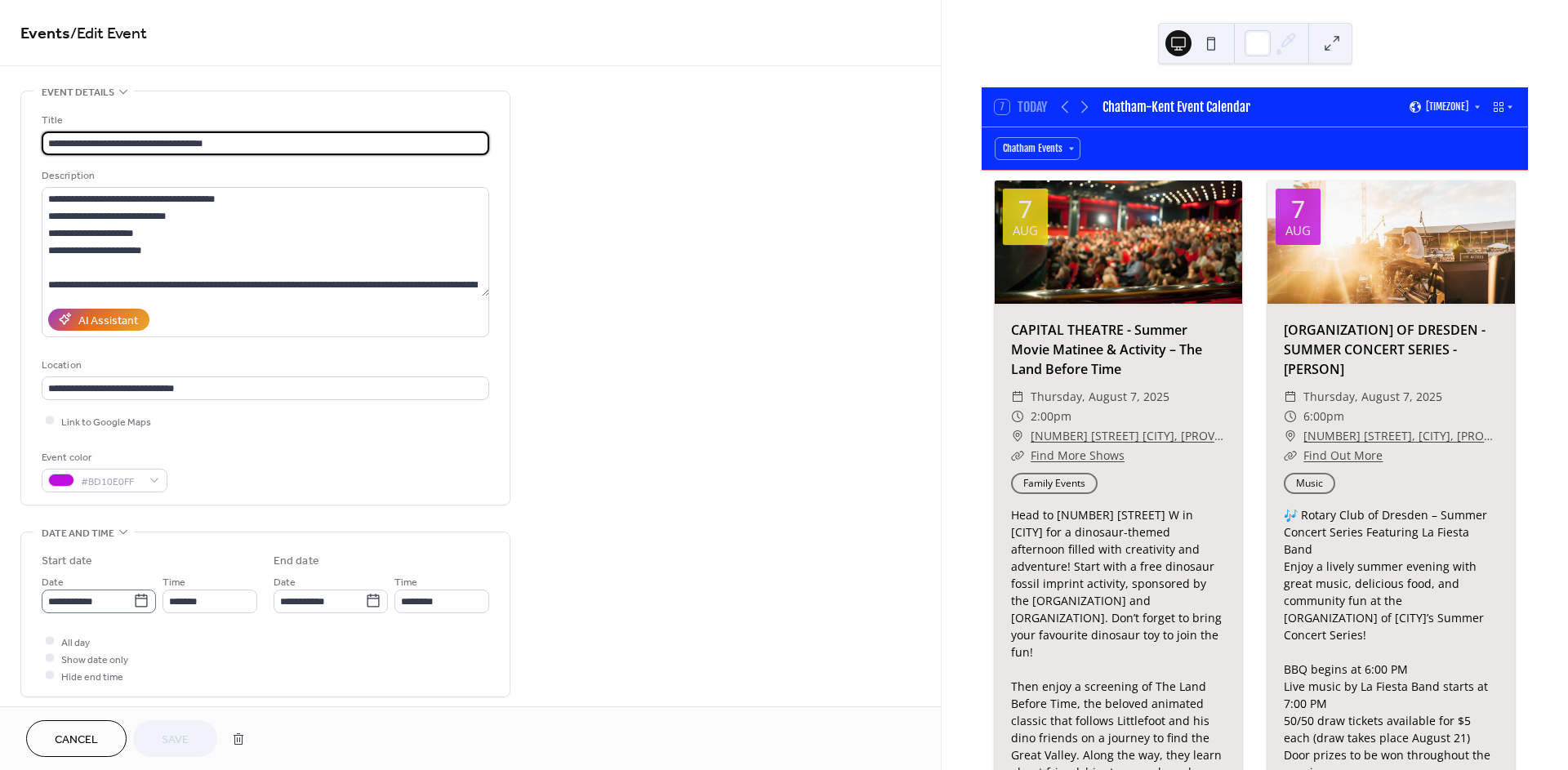 click on "**********" at bounding box center [99, 601] 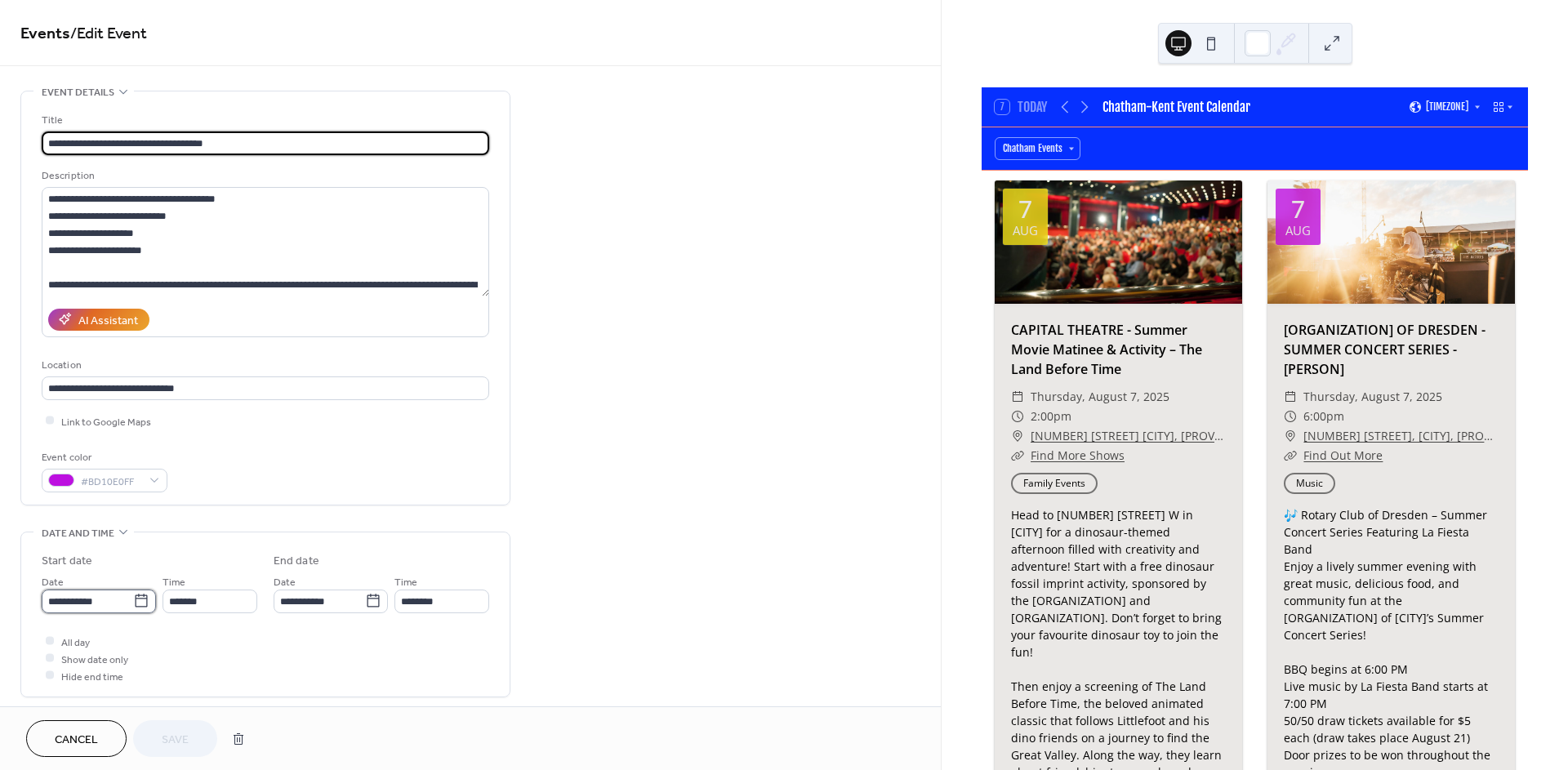 click on "**********" at bounding box center (87, 601) 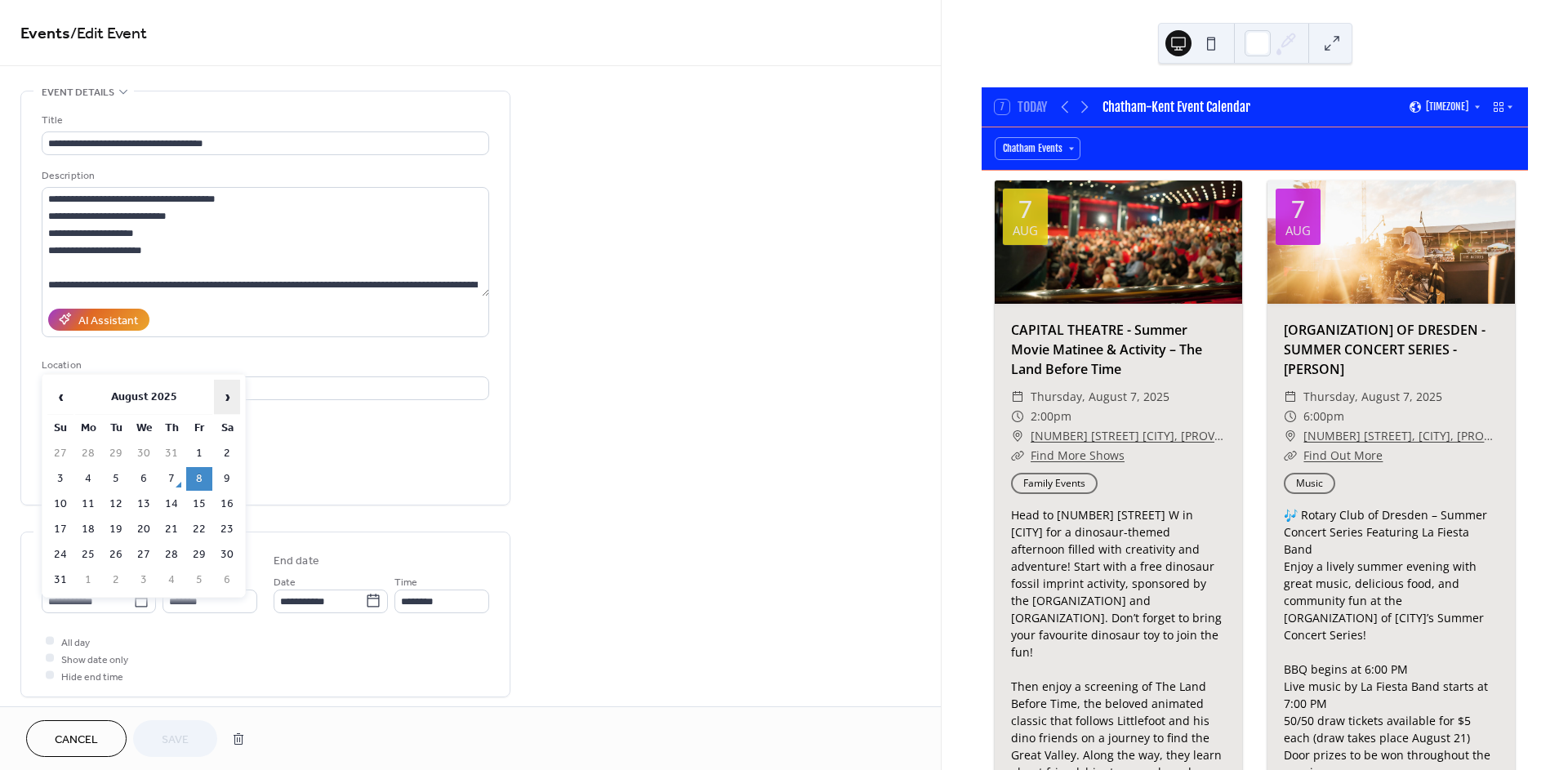 click on "›" at bounding box center [227, 397] 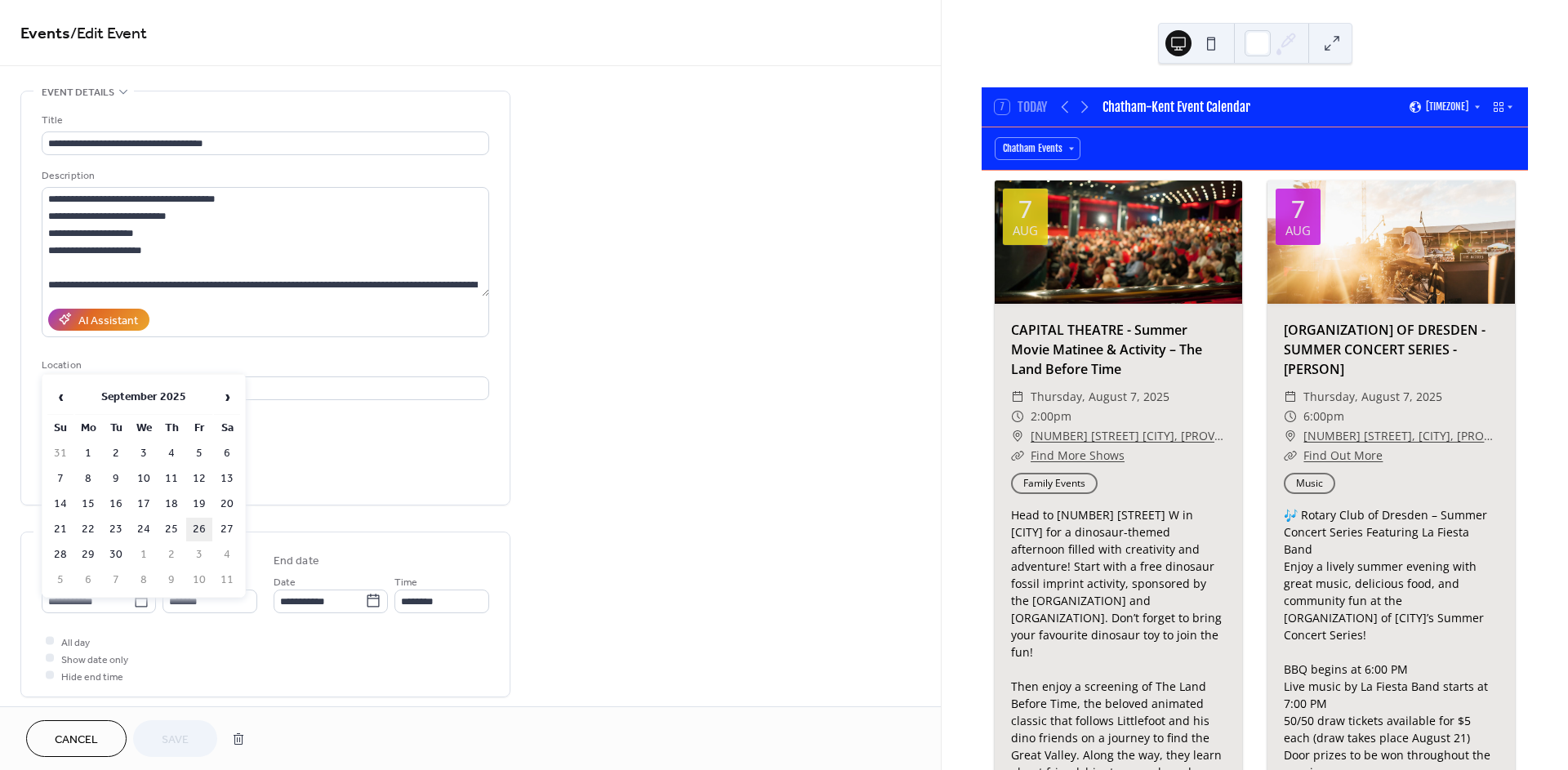 click on "26" at bounding box center (199, 529) 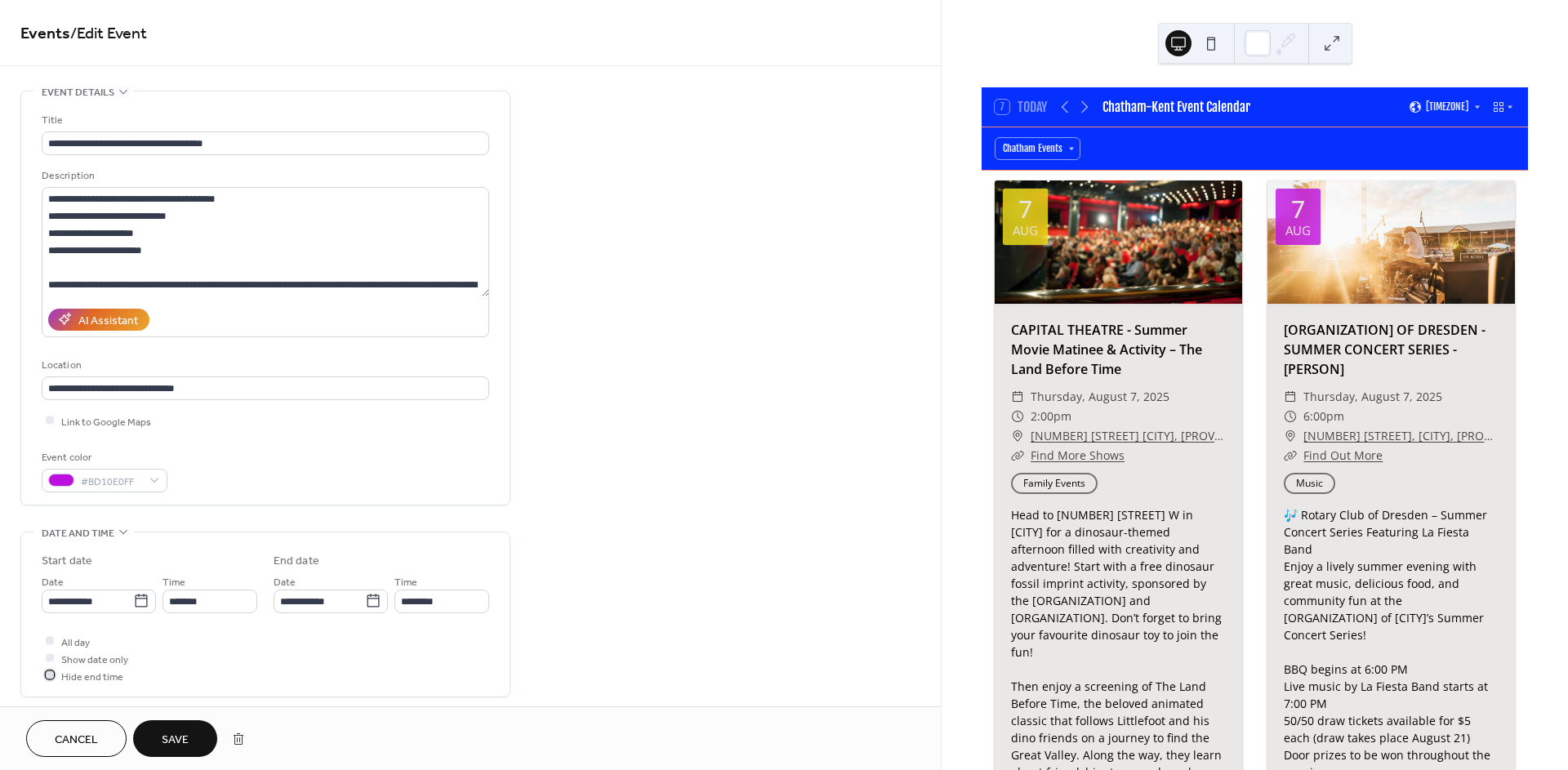 click on "Hide end time" at bounding box center (92, 676) 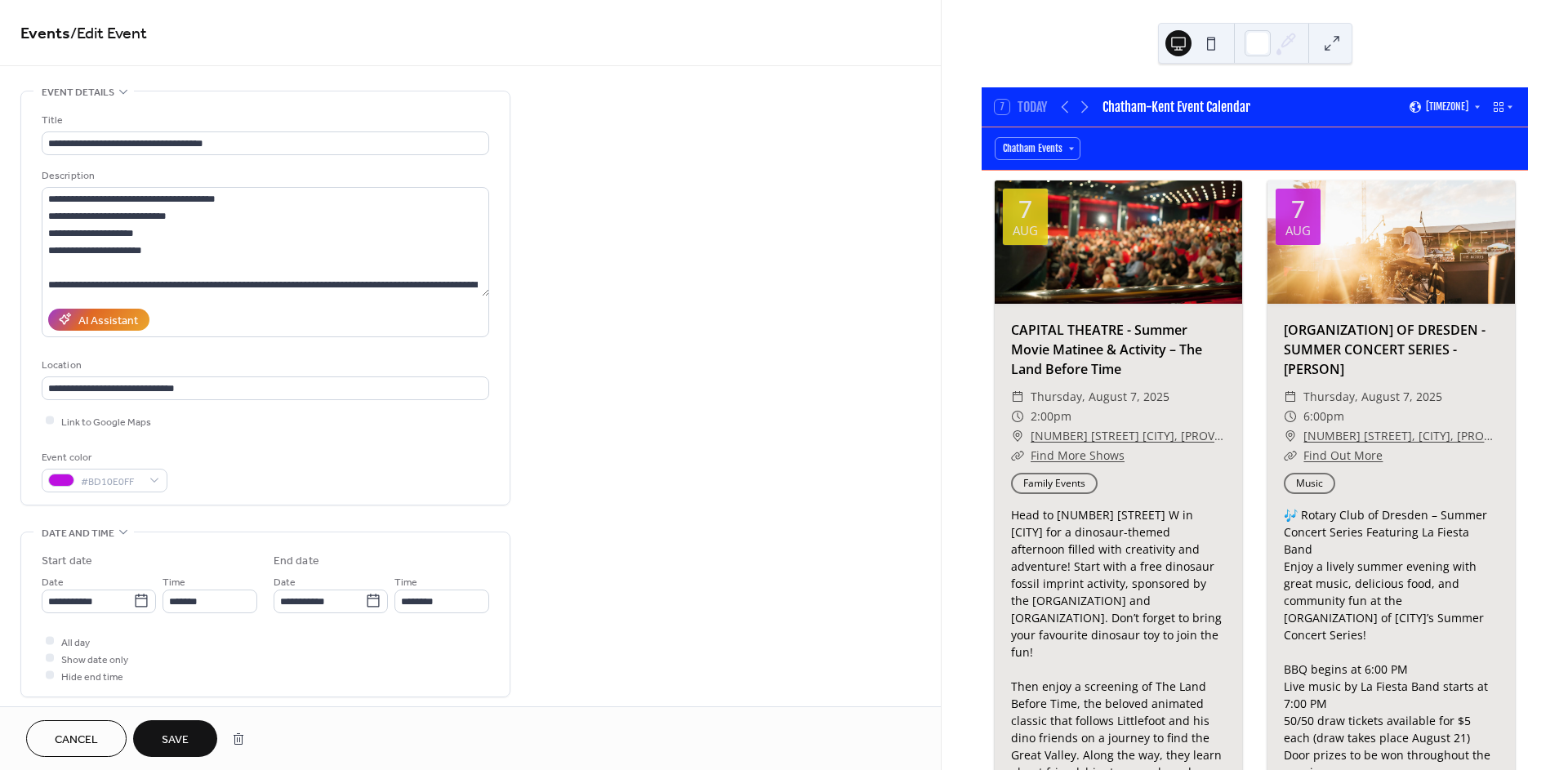 click on "Save" at bounding box center [175, 738] 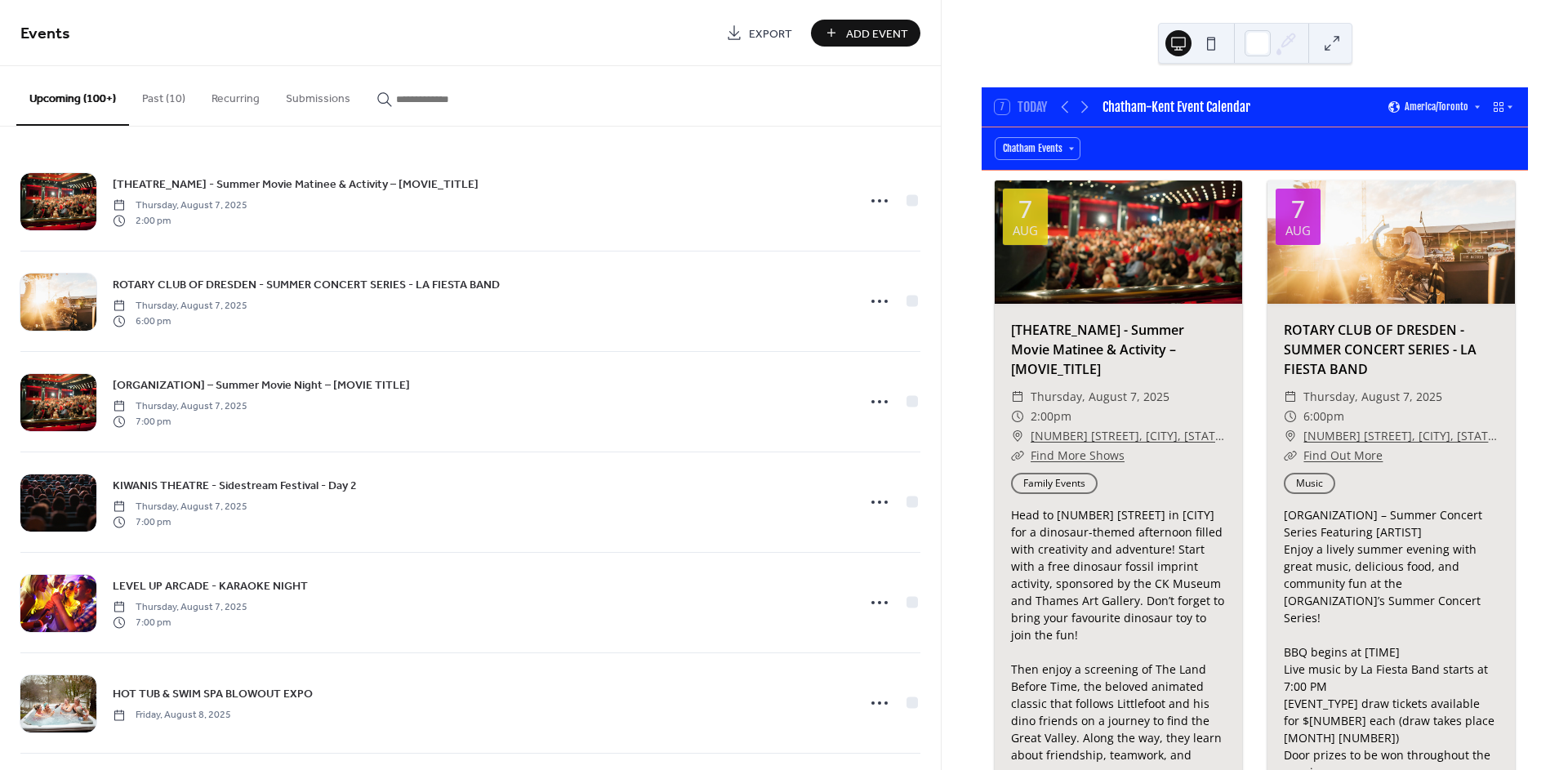 scroll, scrollTop: 0, scrollLeft: 0, axis: both 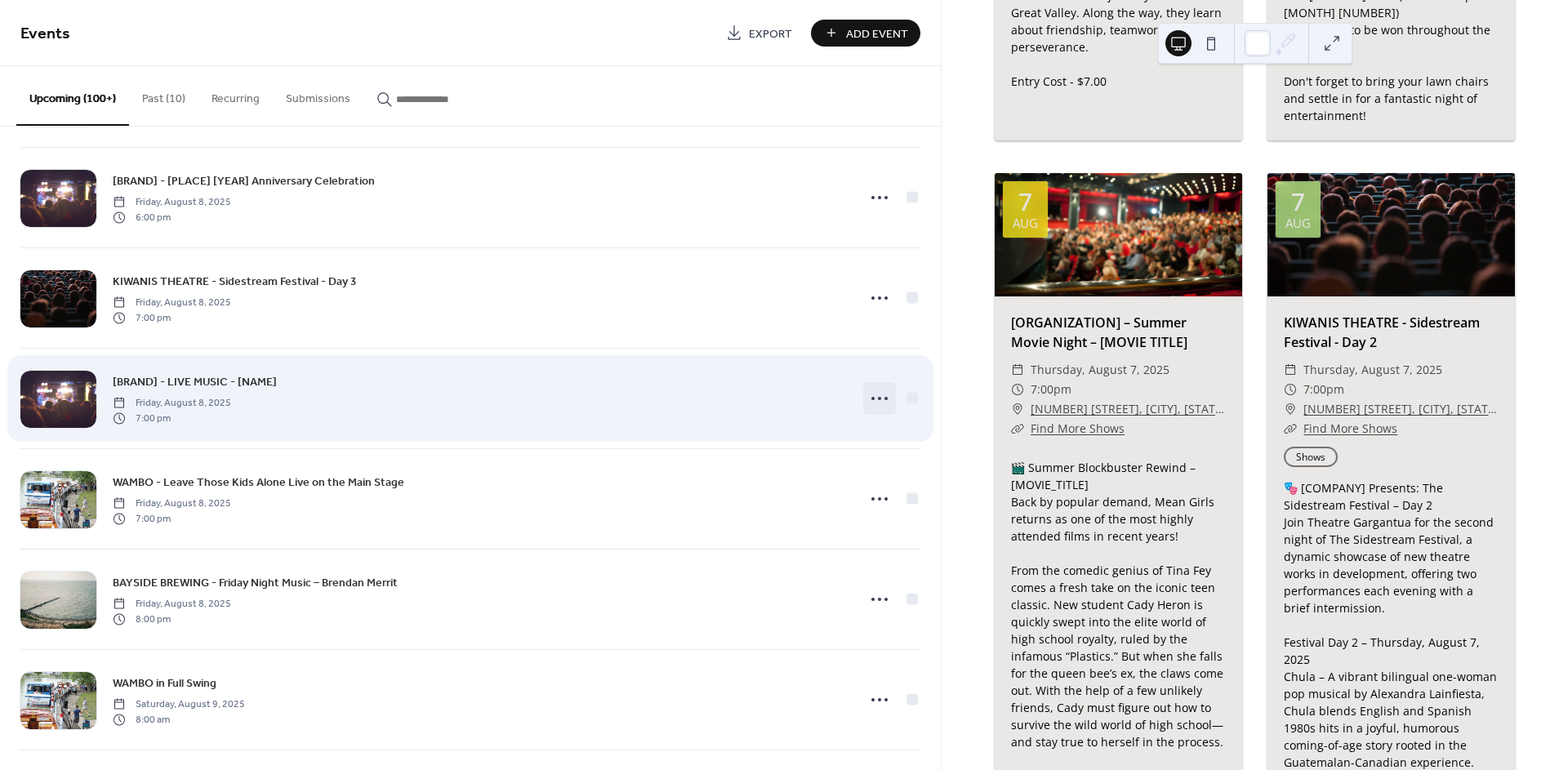 click 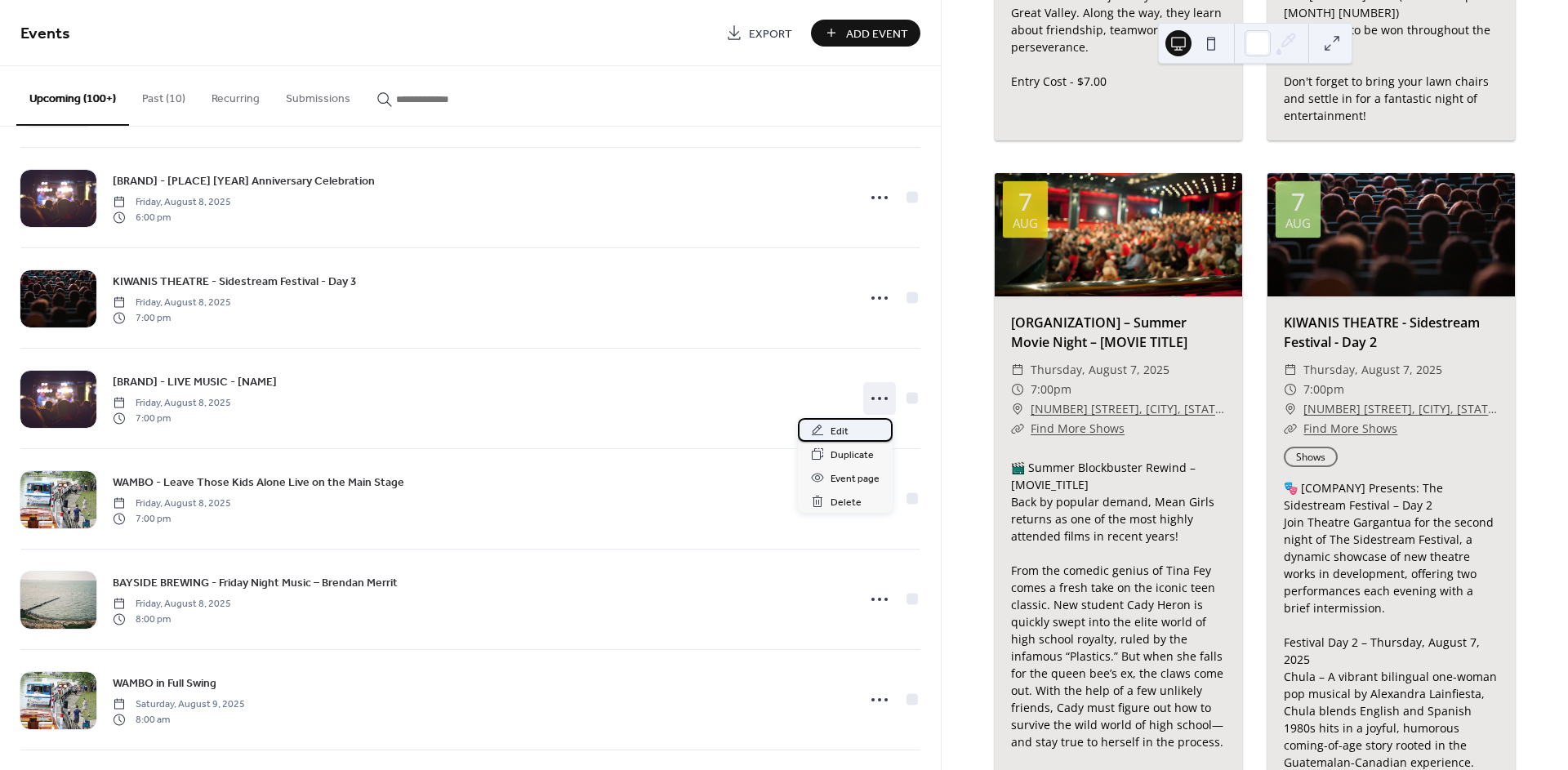 click on "Edit" at bounding box center (840, 431) 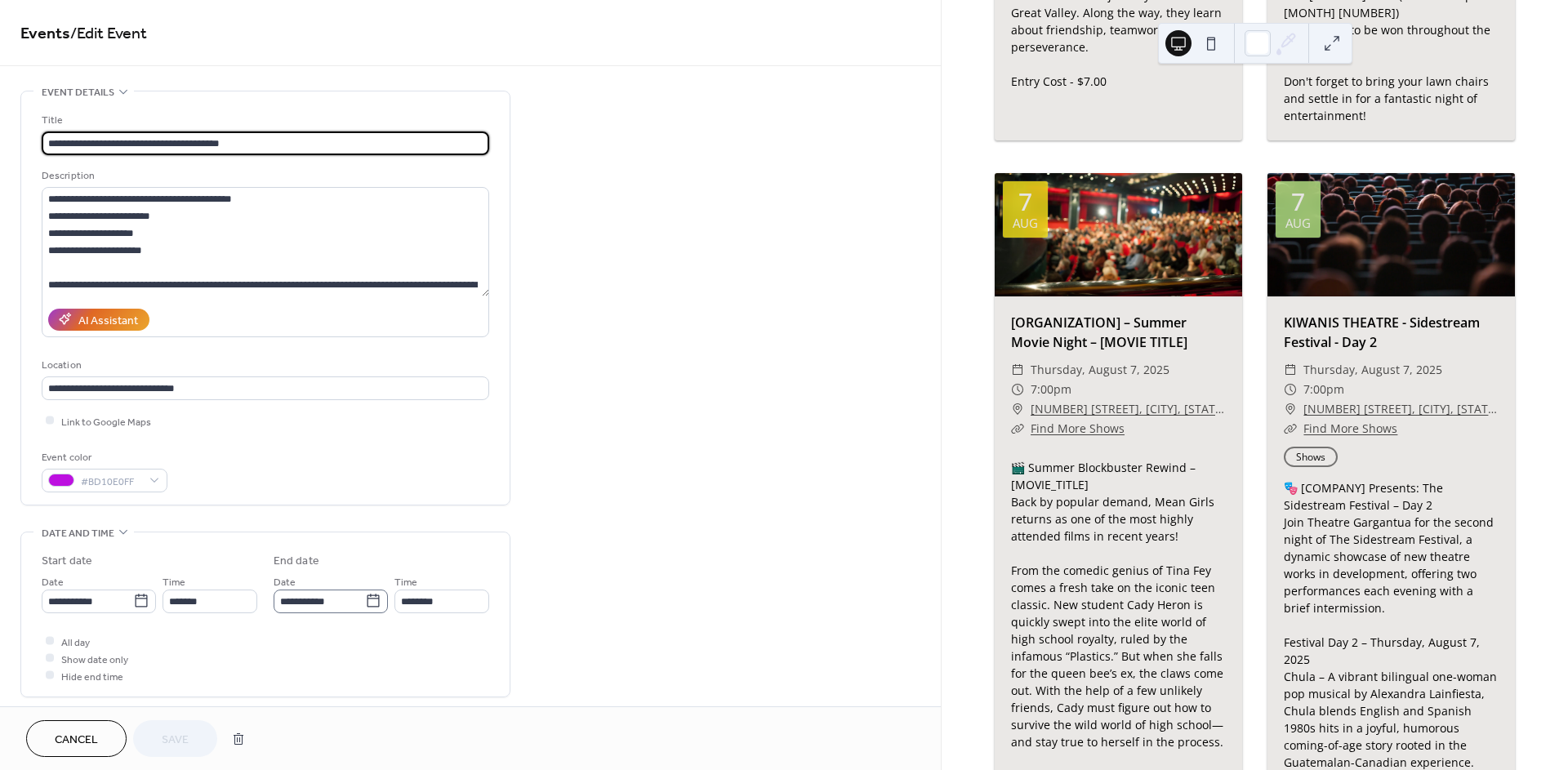 click 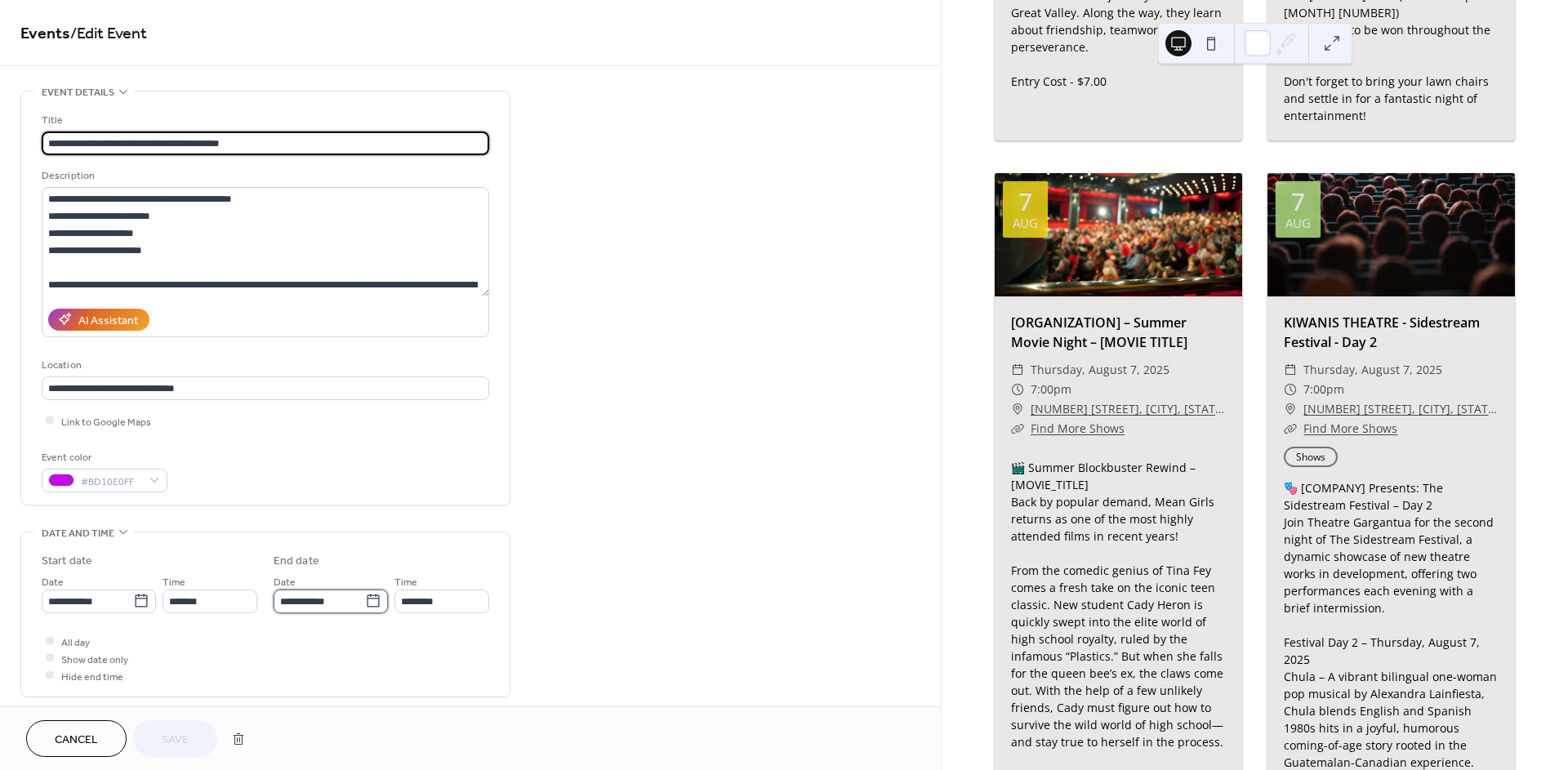 click on "**********" at bounding box center [319, 601] 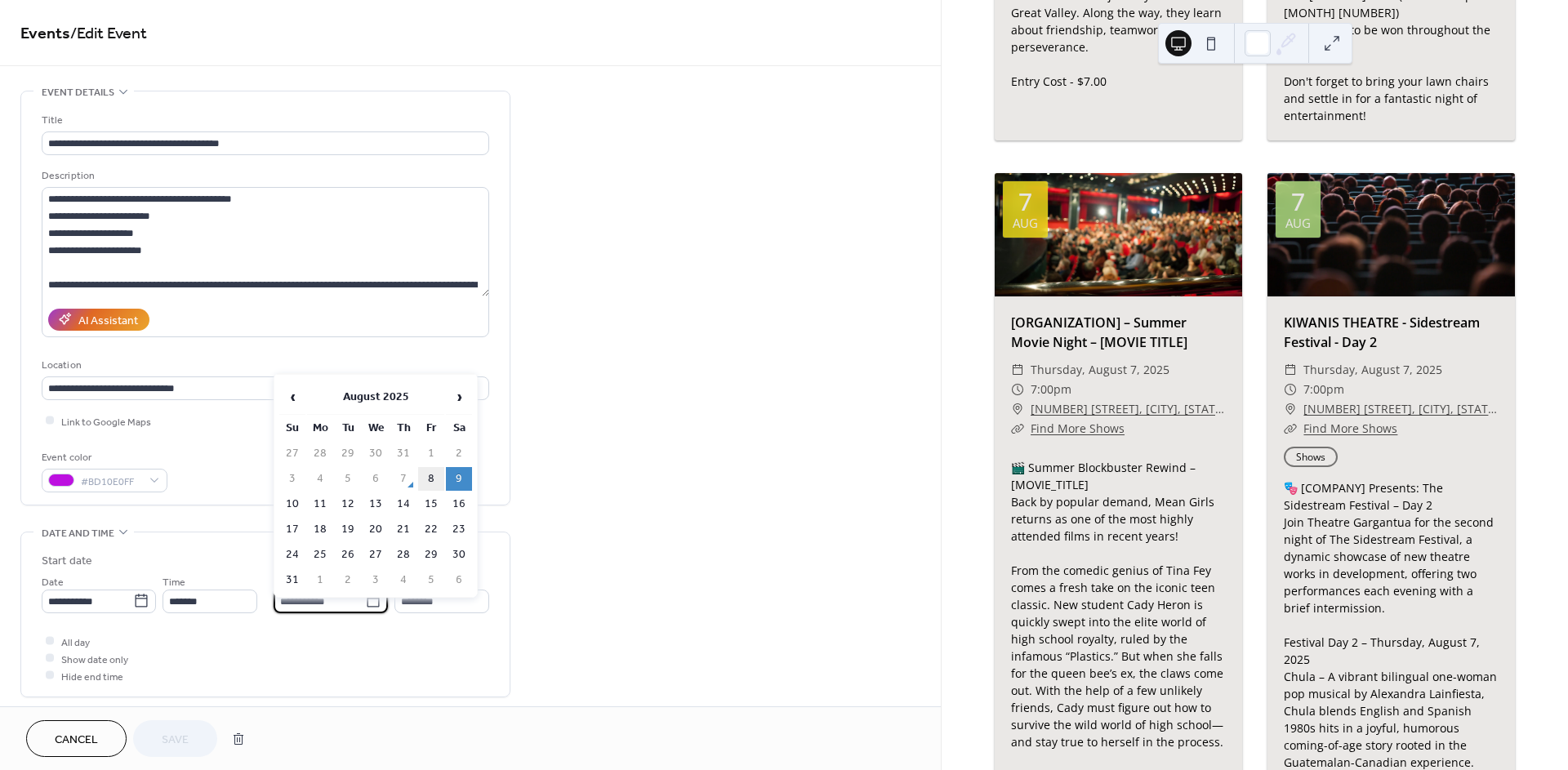 click on "8" at bounding box center [431, 478] 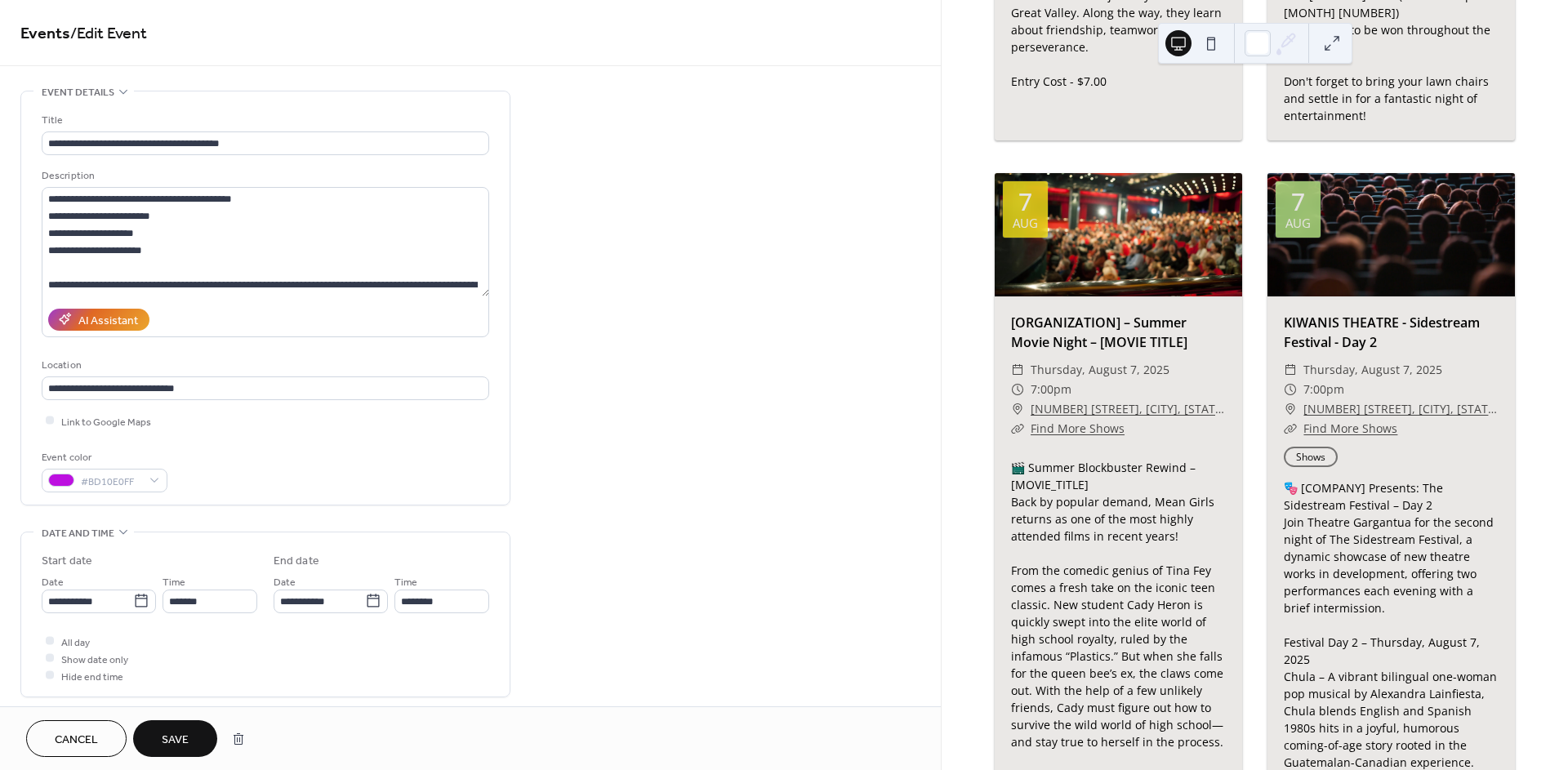 click on "Save" at bounding box center (175, 738) 